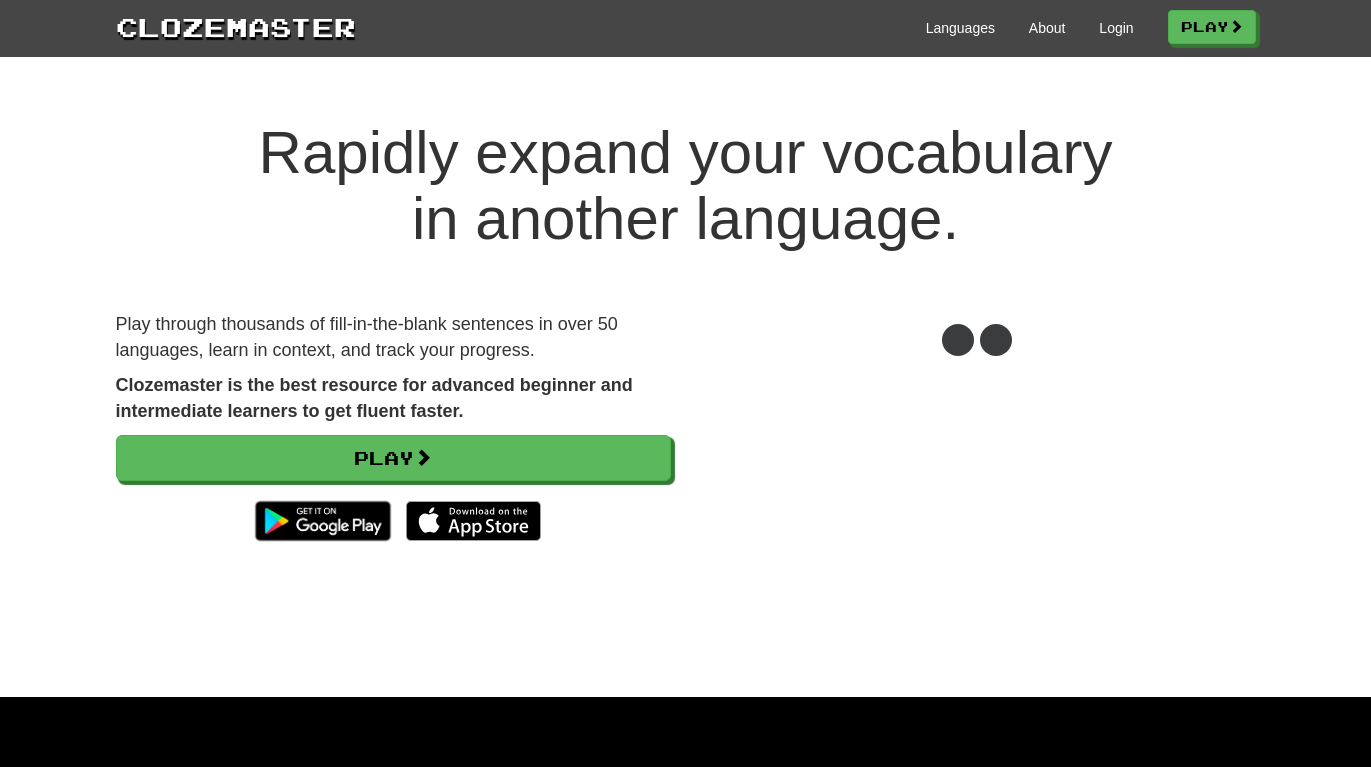 scroll, scrollTop: 0, scrollLeft: 0, axis: both 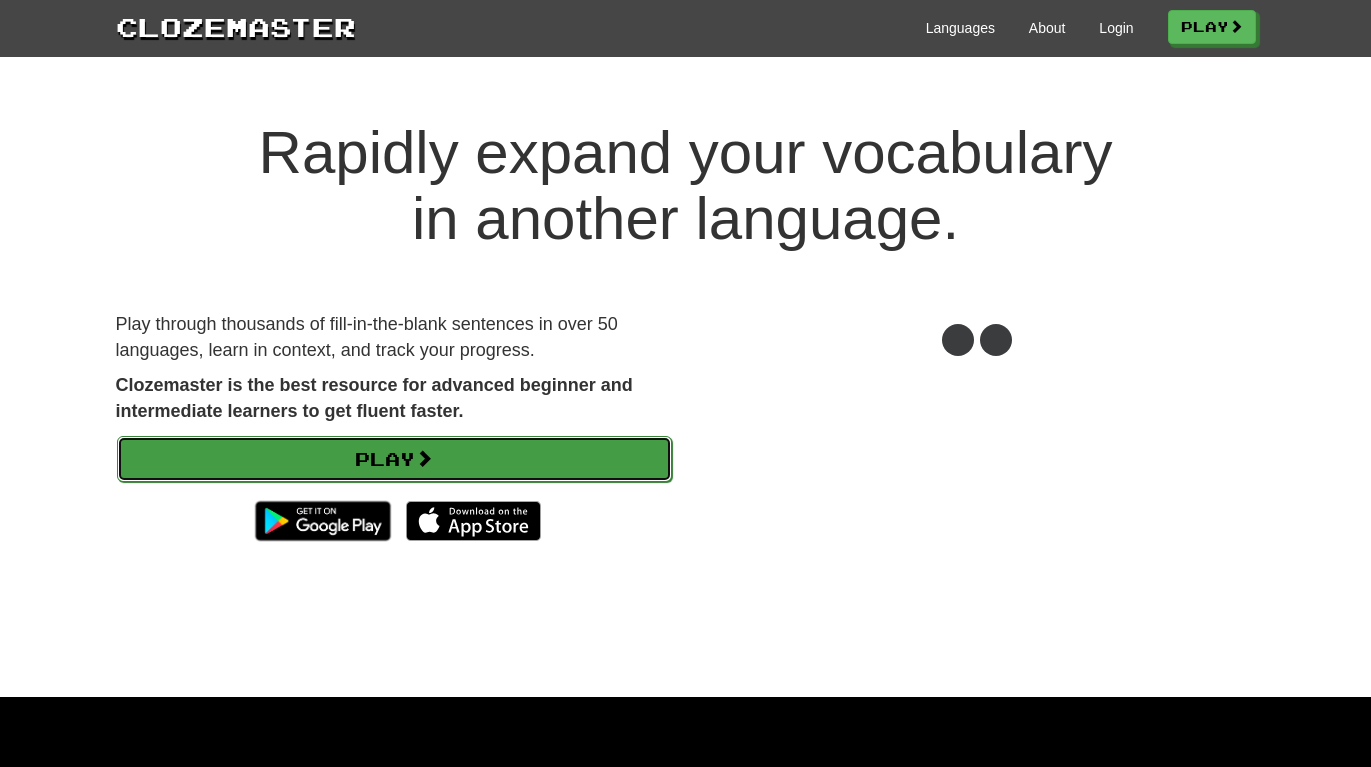 click on "Play" at bounding box center (394, 459) 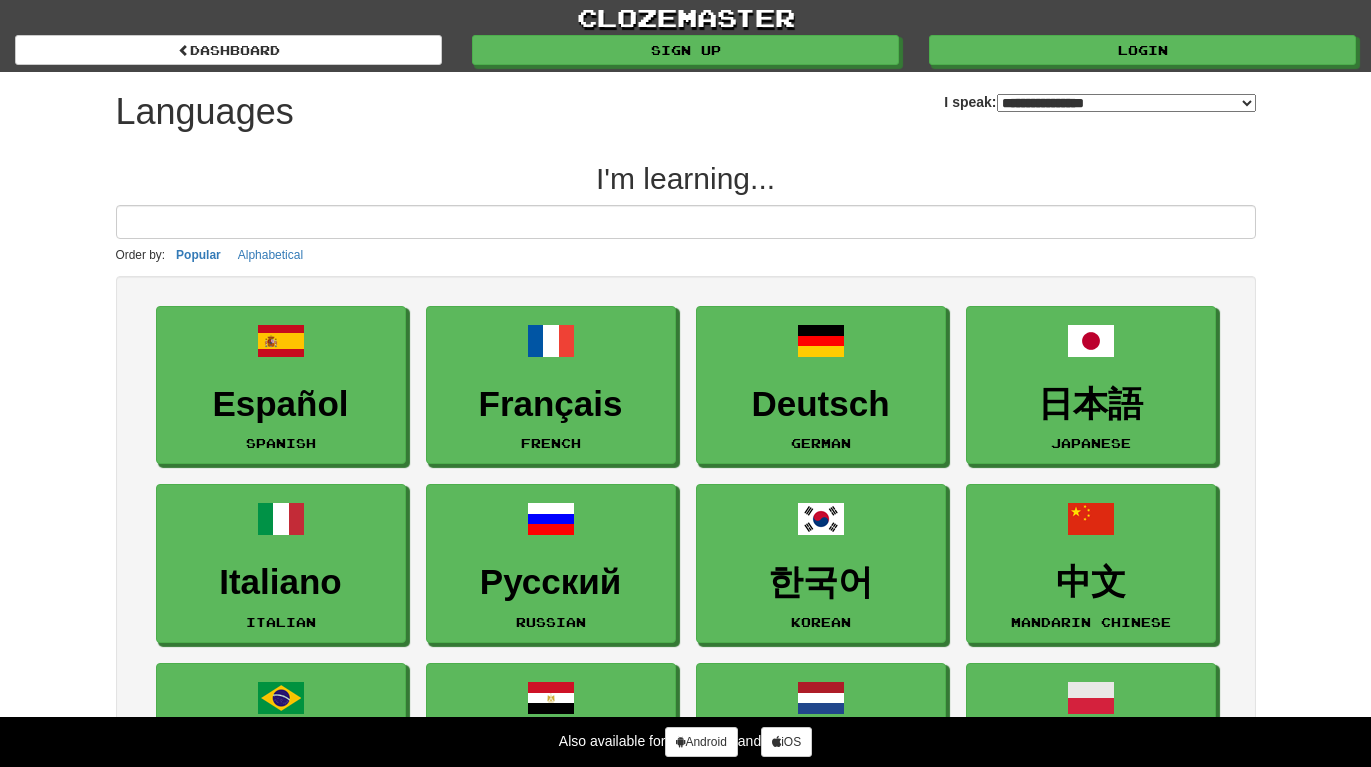select on "*******" 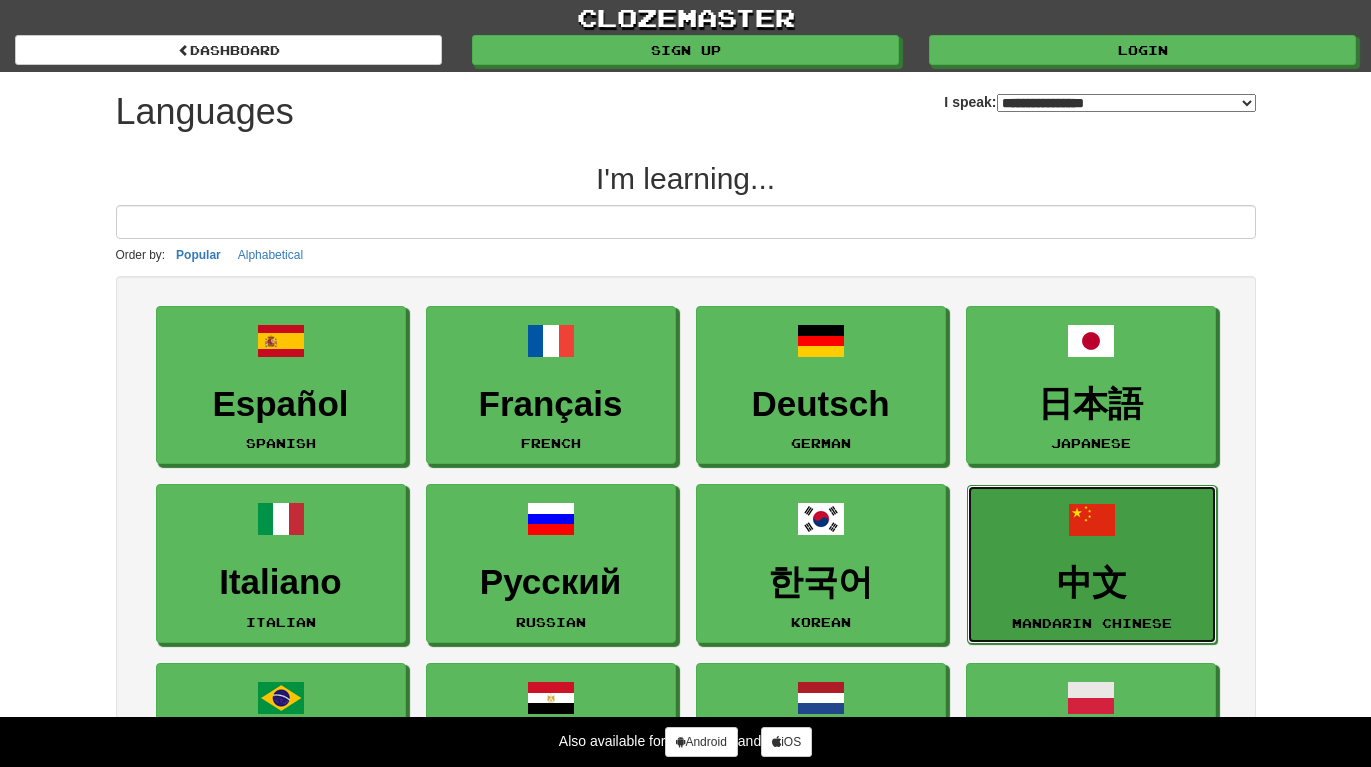 click on "中文 Mandarin Chinese" at bounding box center (1092, 564) 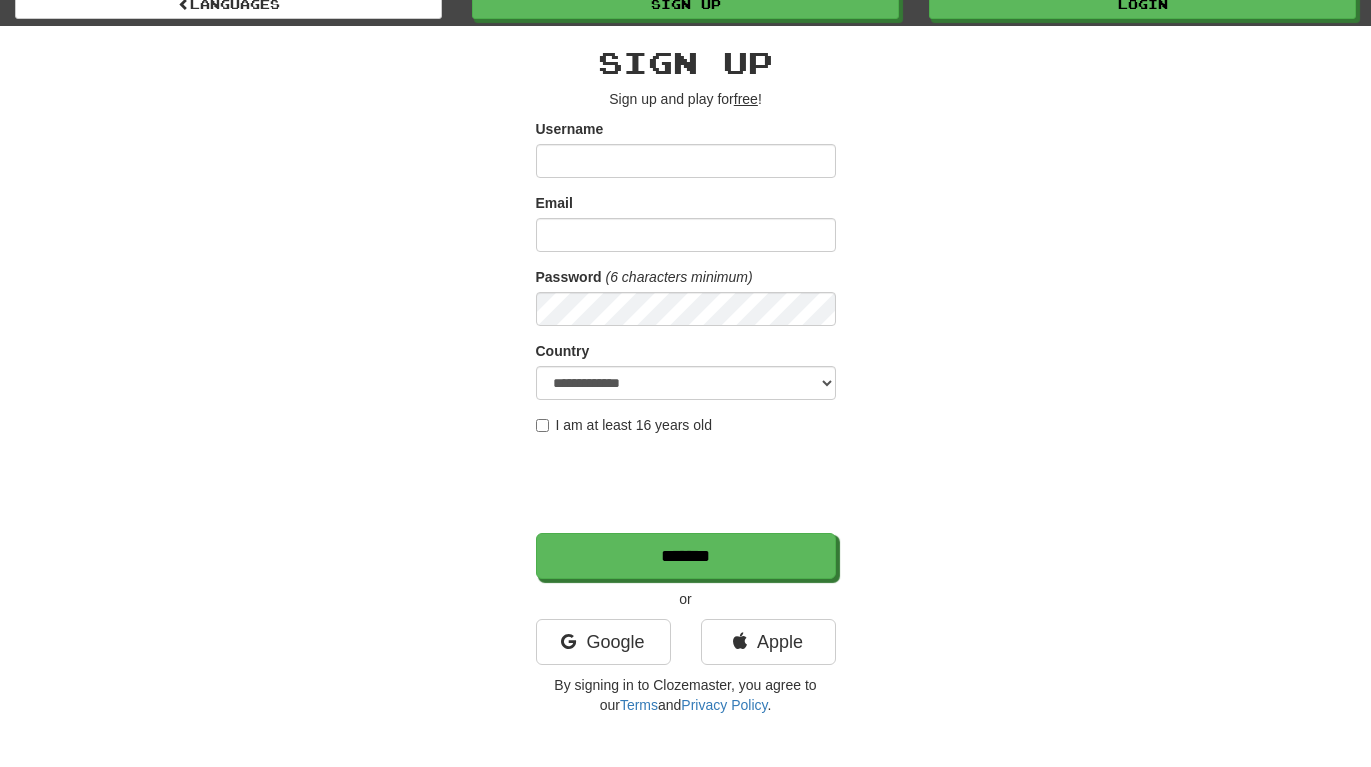 scroll, scrollTop: 0, scrollLeft: 0, axis: both 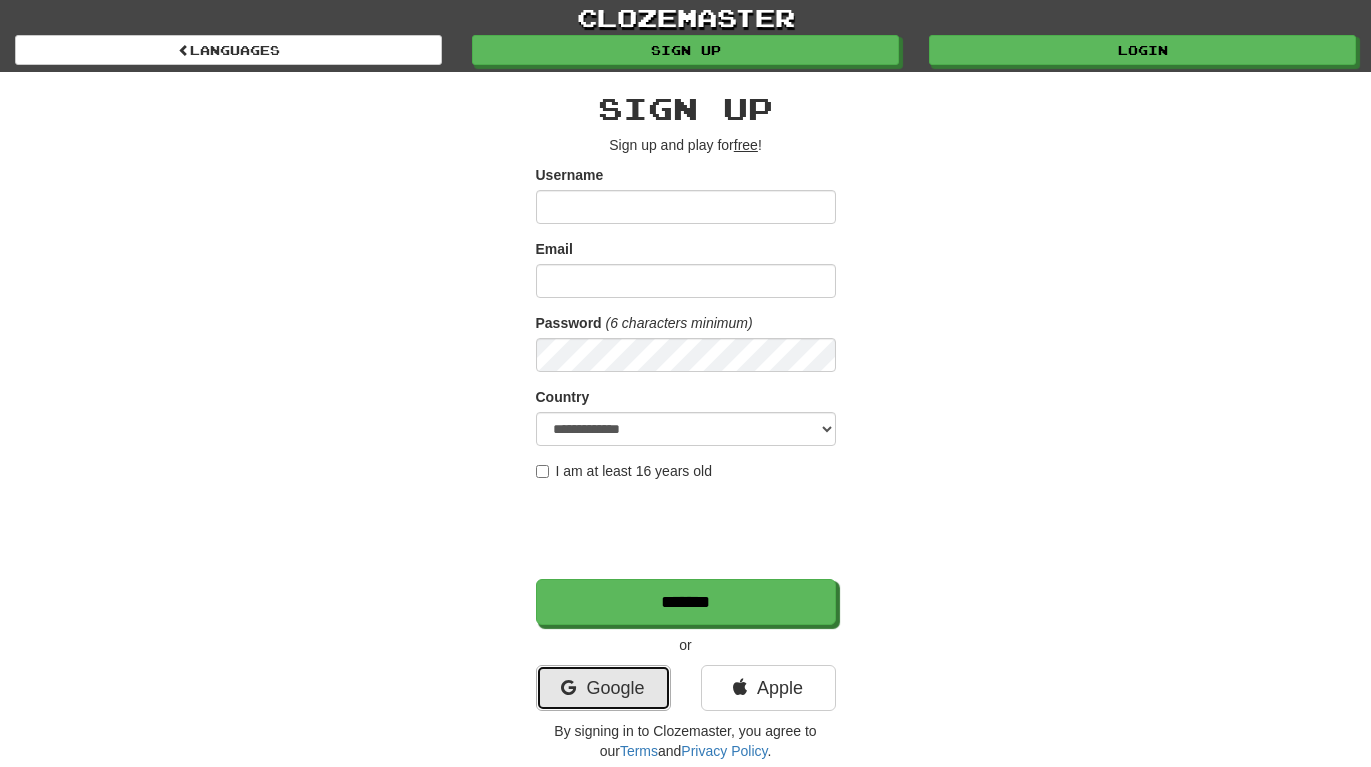 click on "Google" at bounding box center (603, 688) 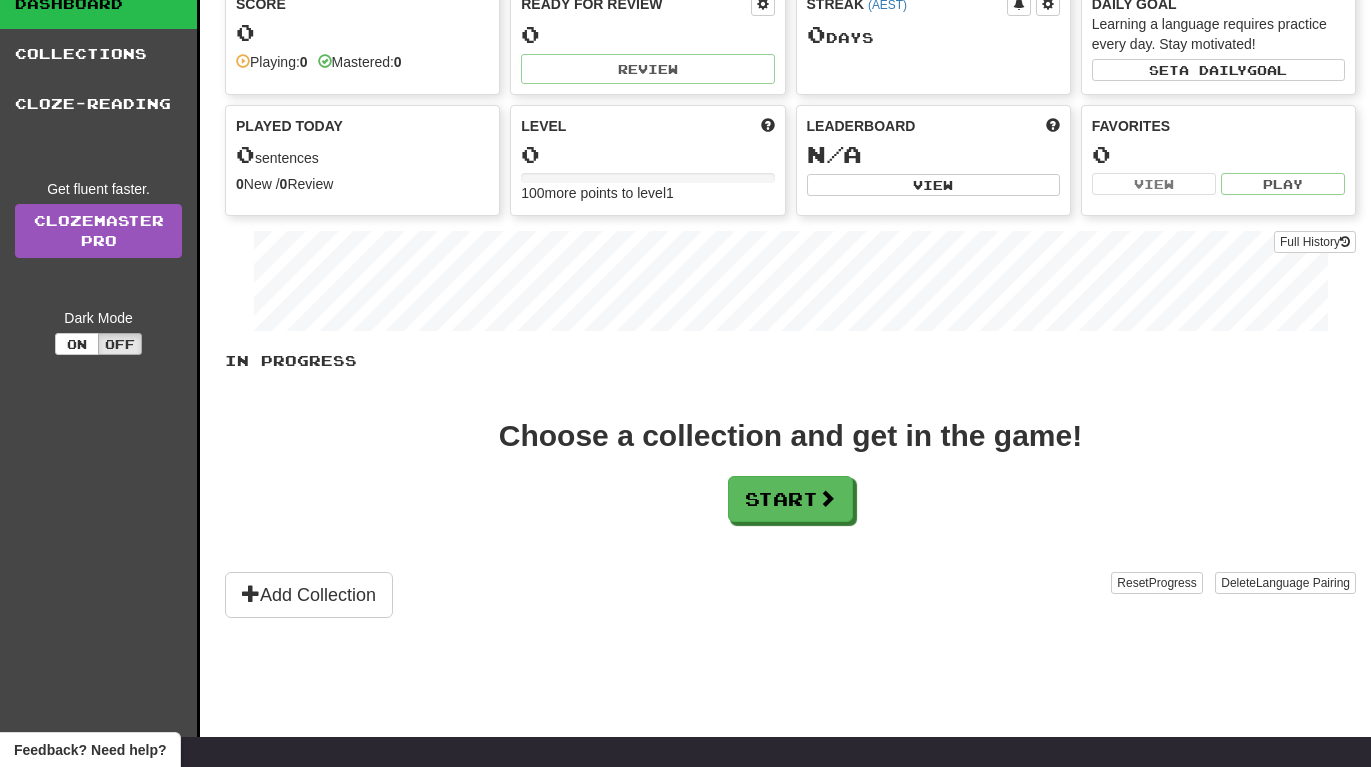 scroll, scrollTop: 83, scrollLeft: 0, axis: vertical 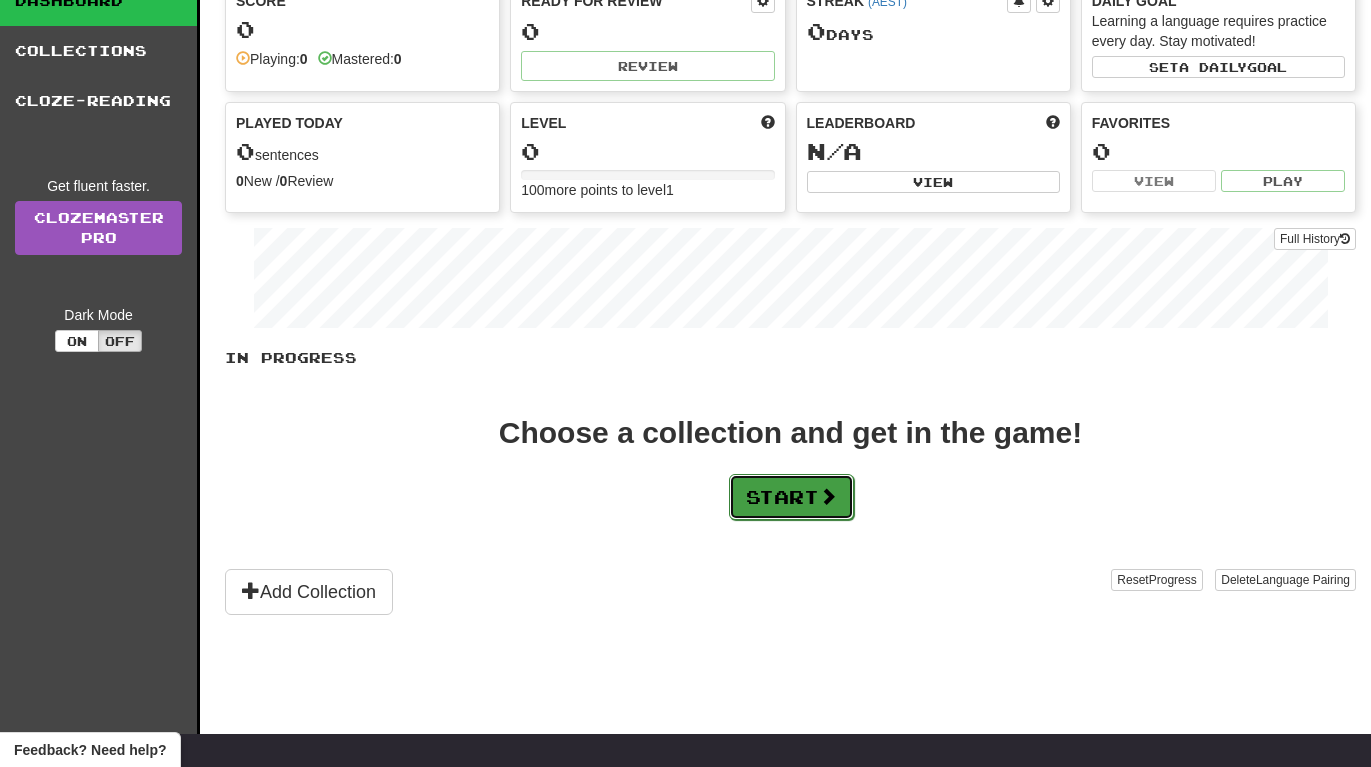 click on "Start" at bounding box center [791, 497] 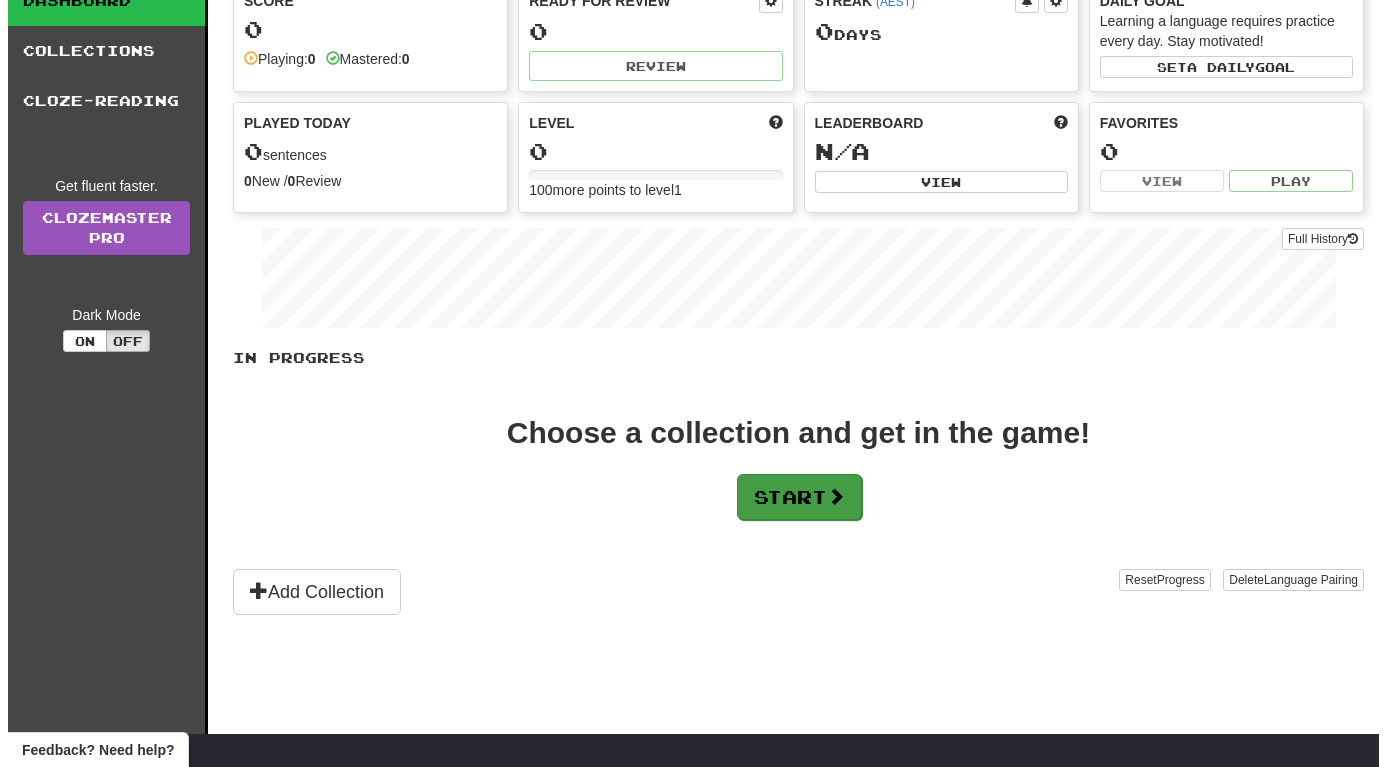 scroll, scrollTop: 0, scrollLeft: 0, axis: both 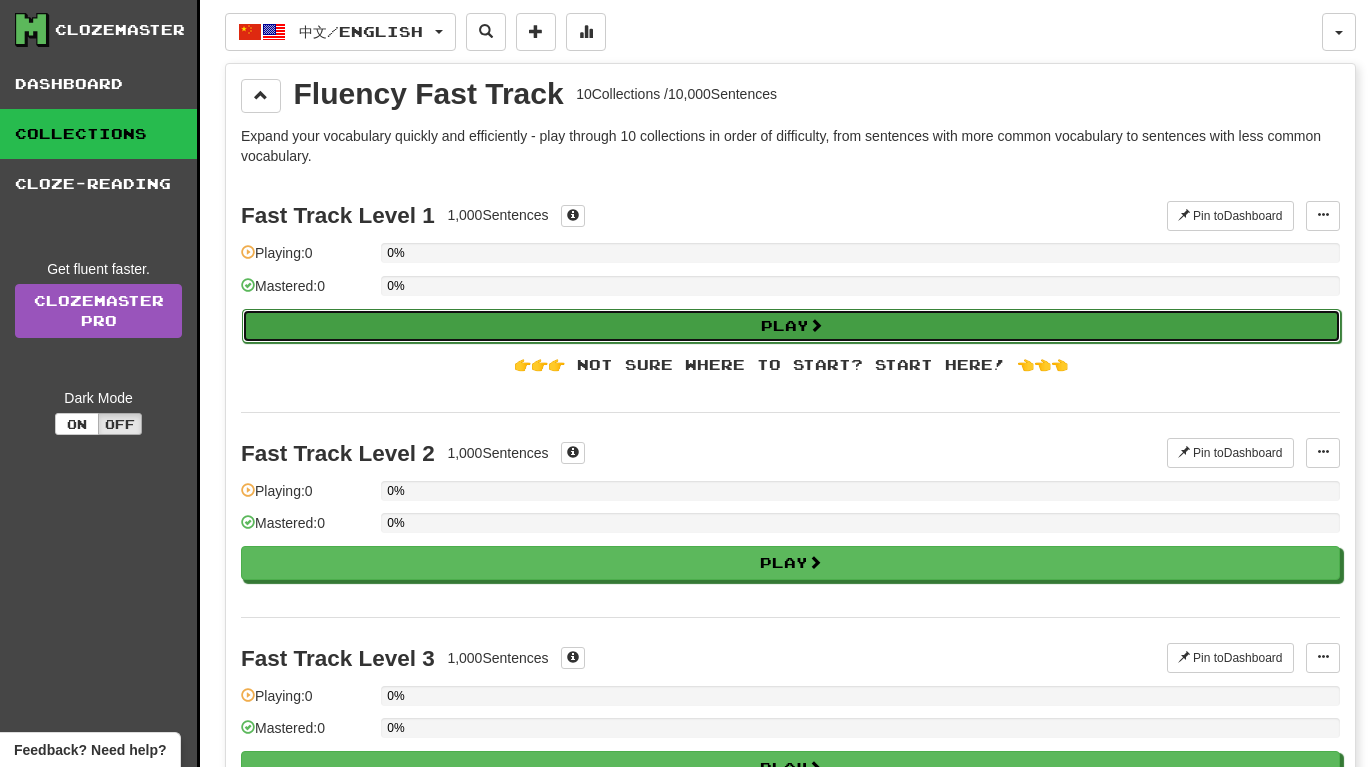 click on "Play" at bounding box center [791, 326] 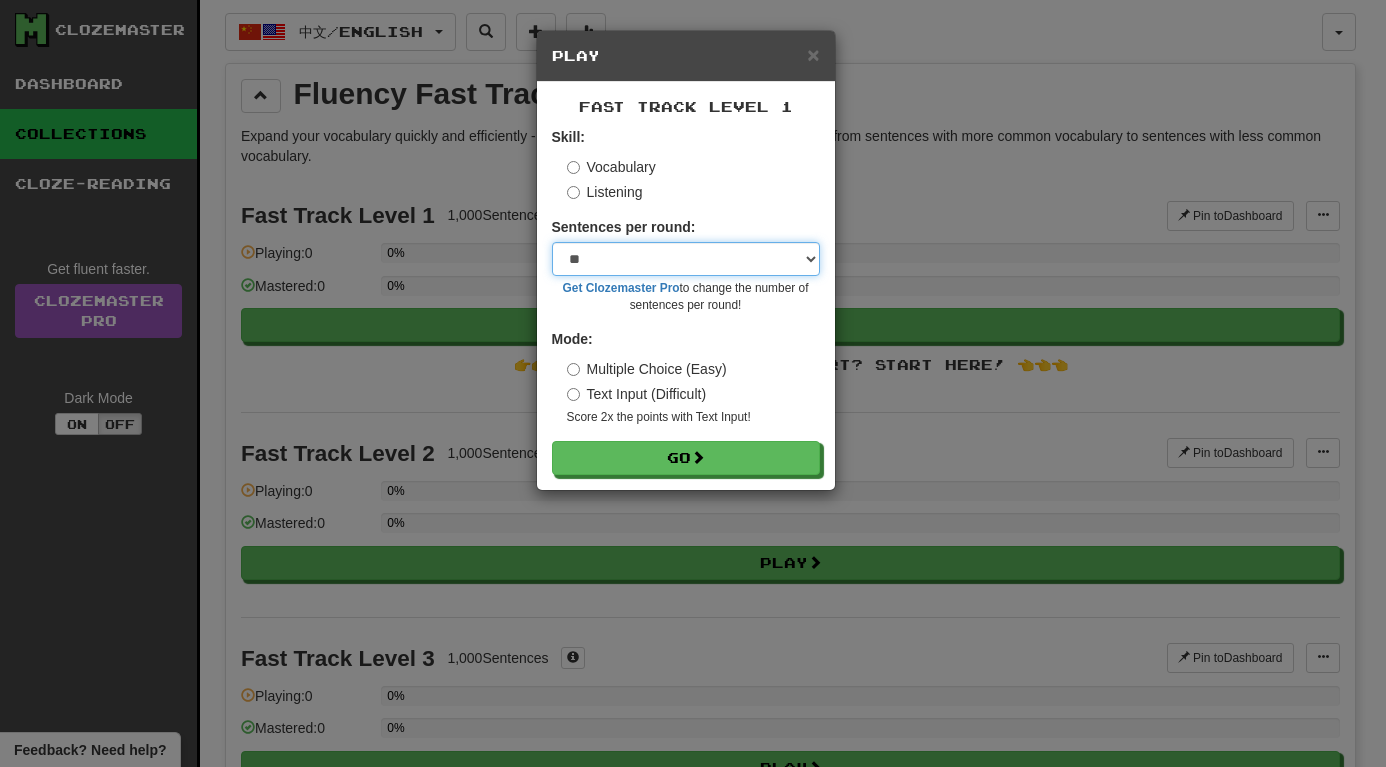 click on "* ** ** ** ** ** *** ********" at bounding box center (686, 259) 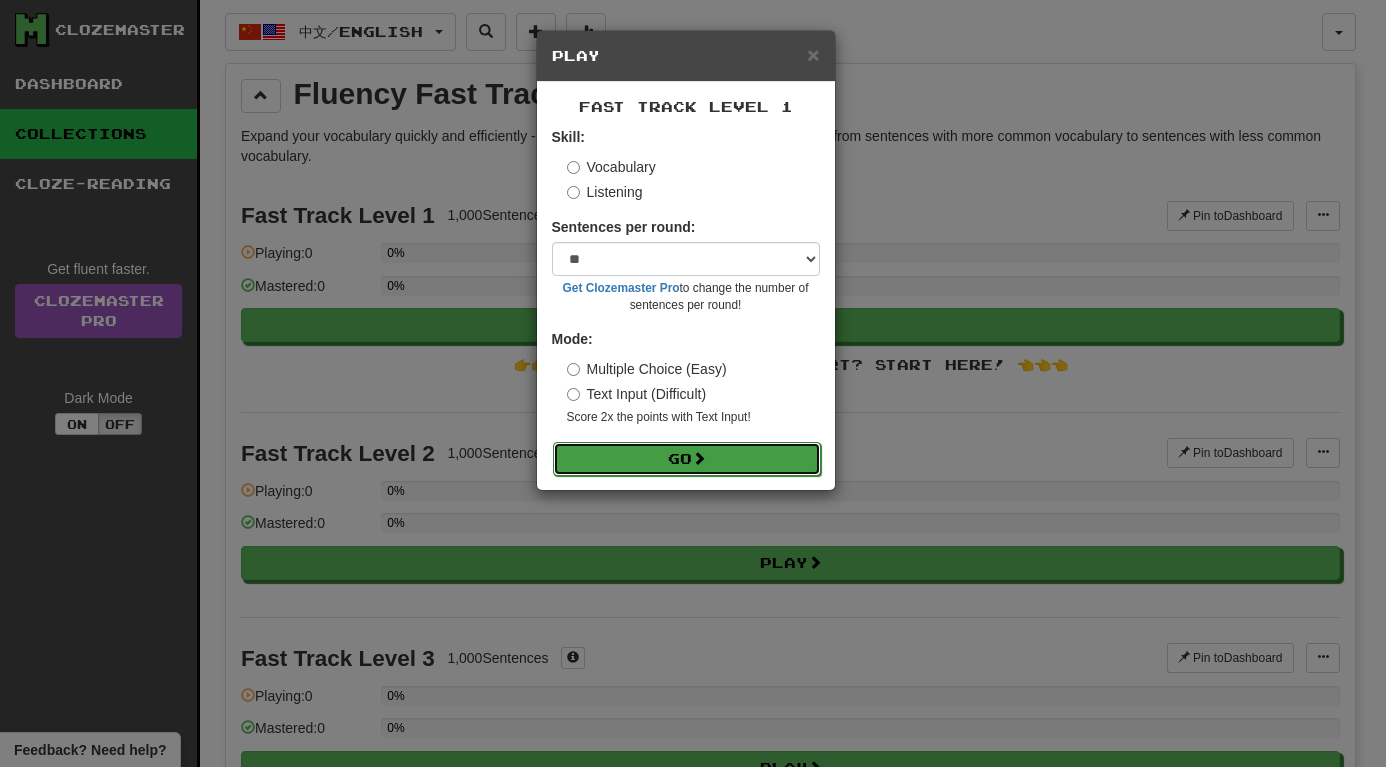 click on "Go" at bounding box center [687, 459] 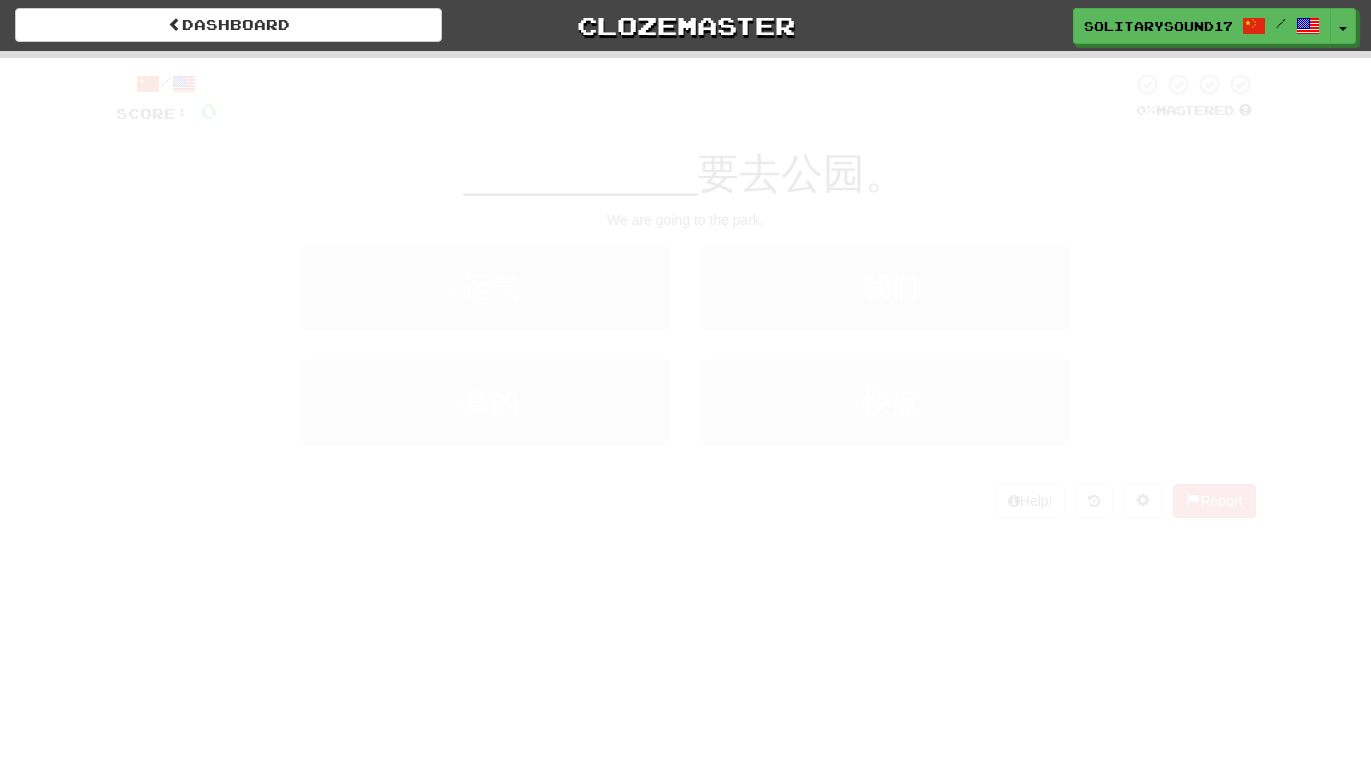 scroll, scrollTop: 0, scrollLeft: 0, axis: both 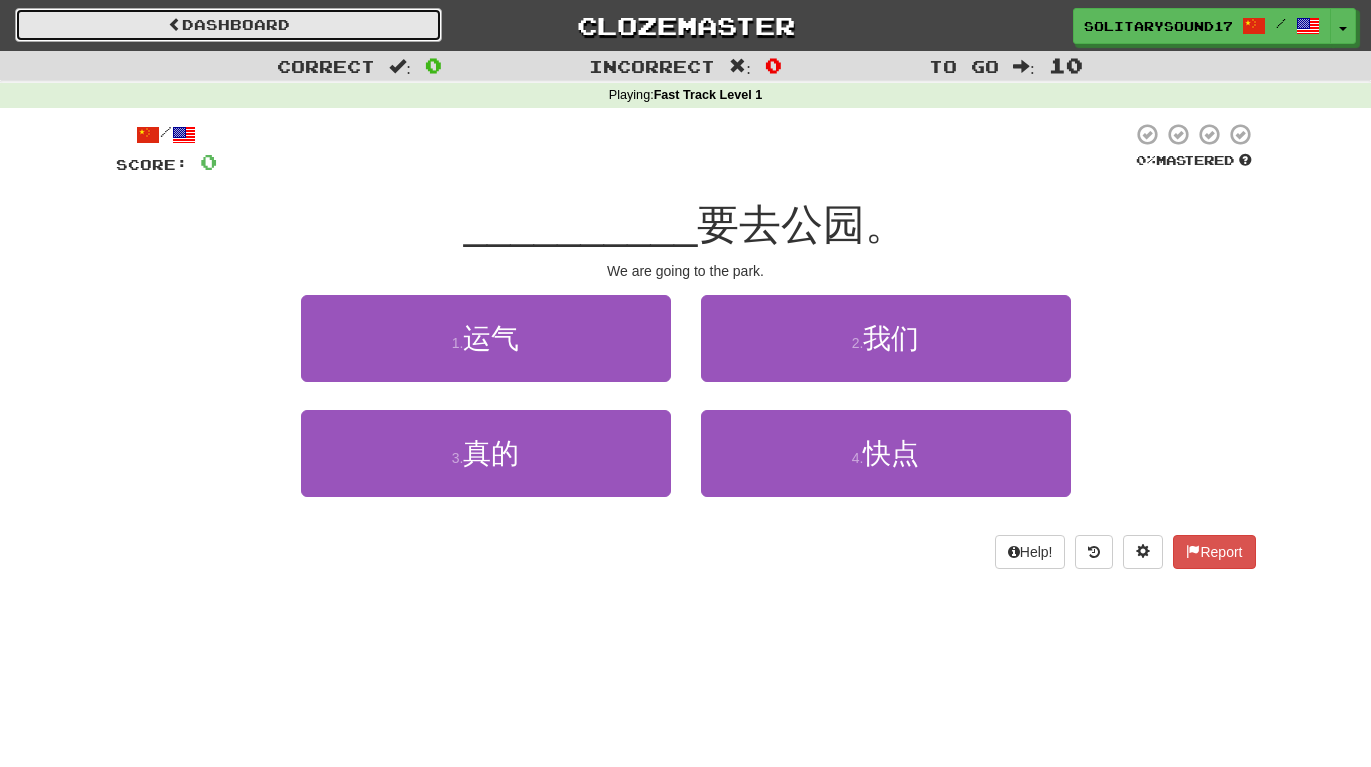 click on "Dashboard" at bounding box center [228, 25] 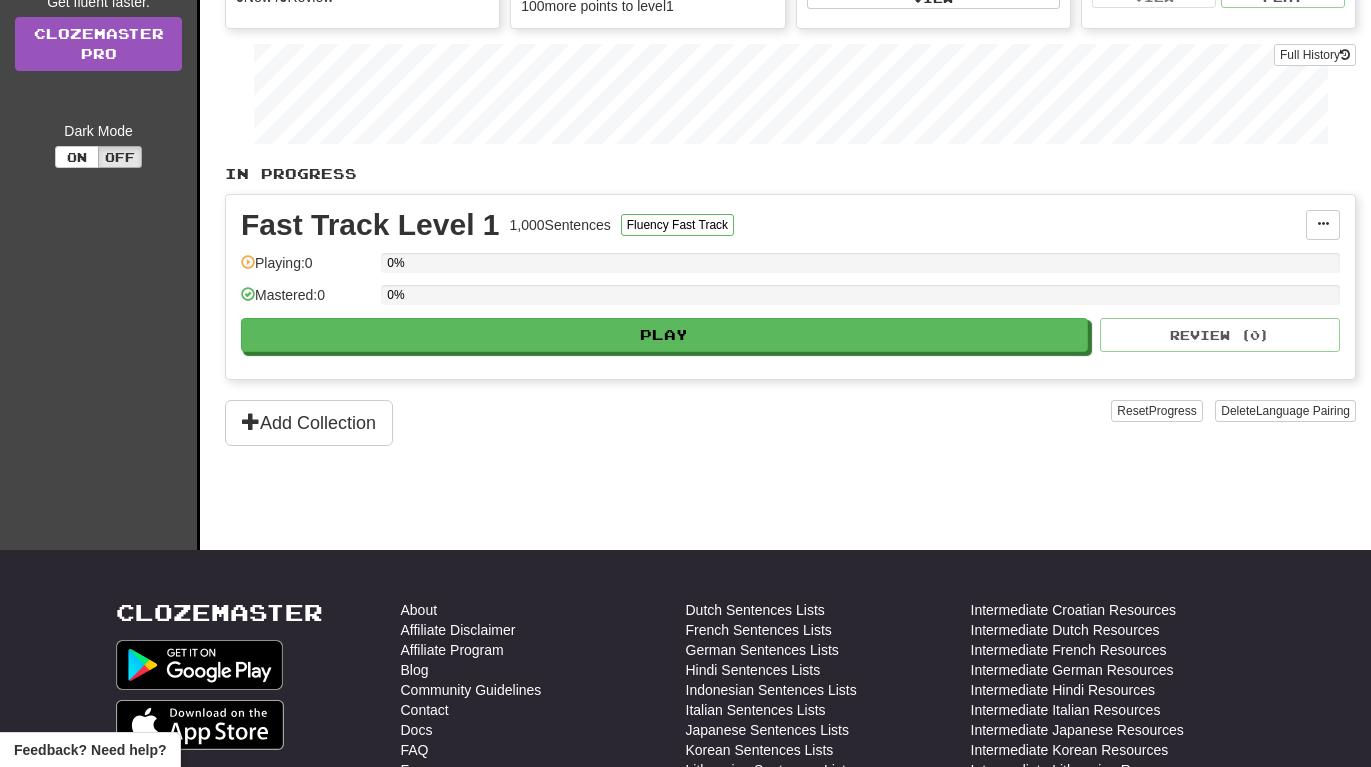 scroll, scrollTop: 0, scrollLeft: 0, axis: both 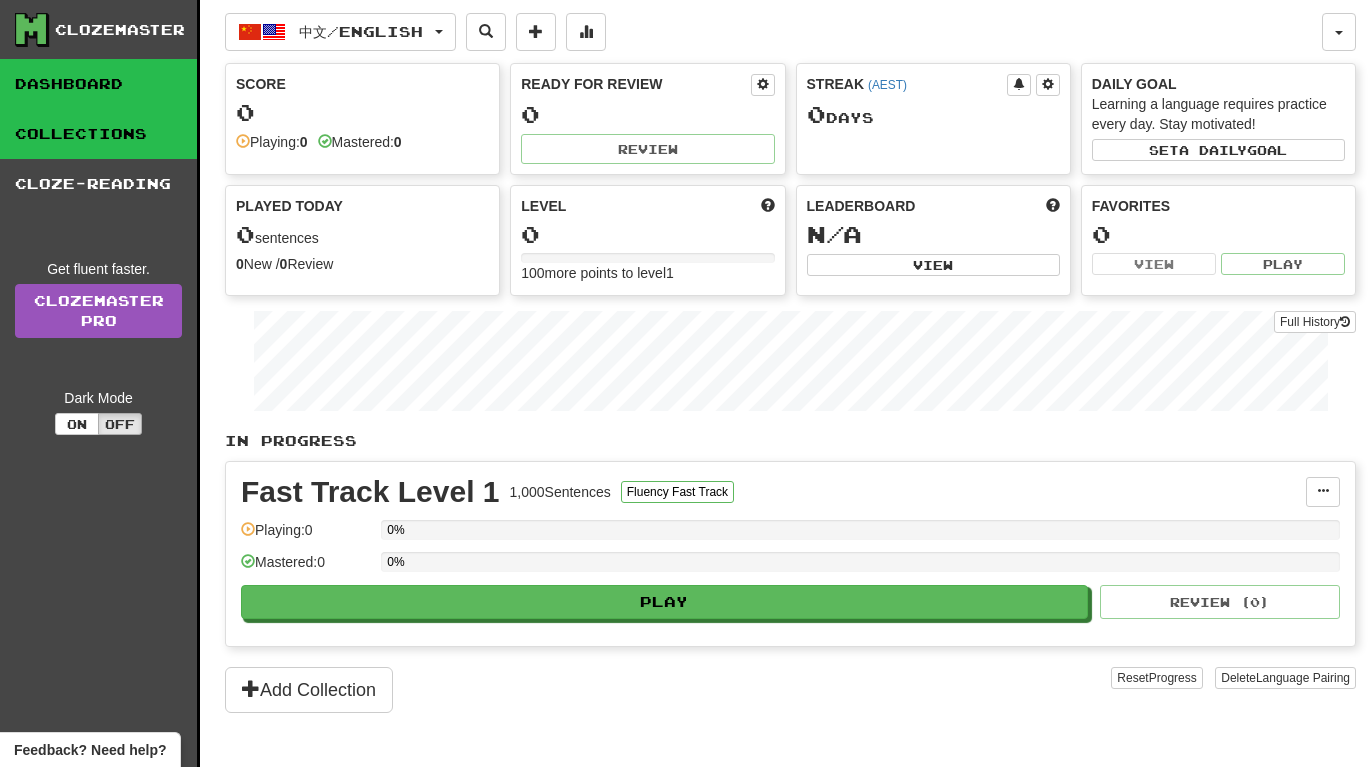 click on "Collections" at bounding box center [98, 134] 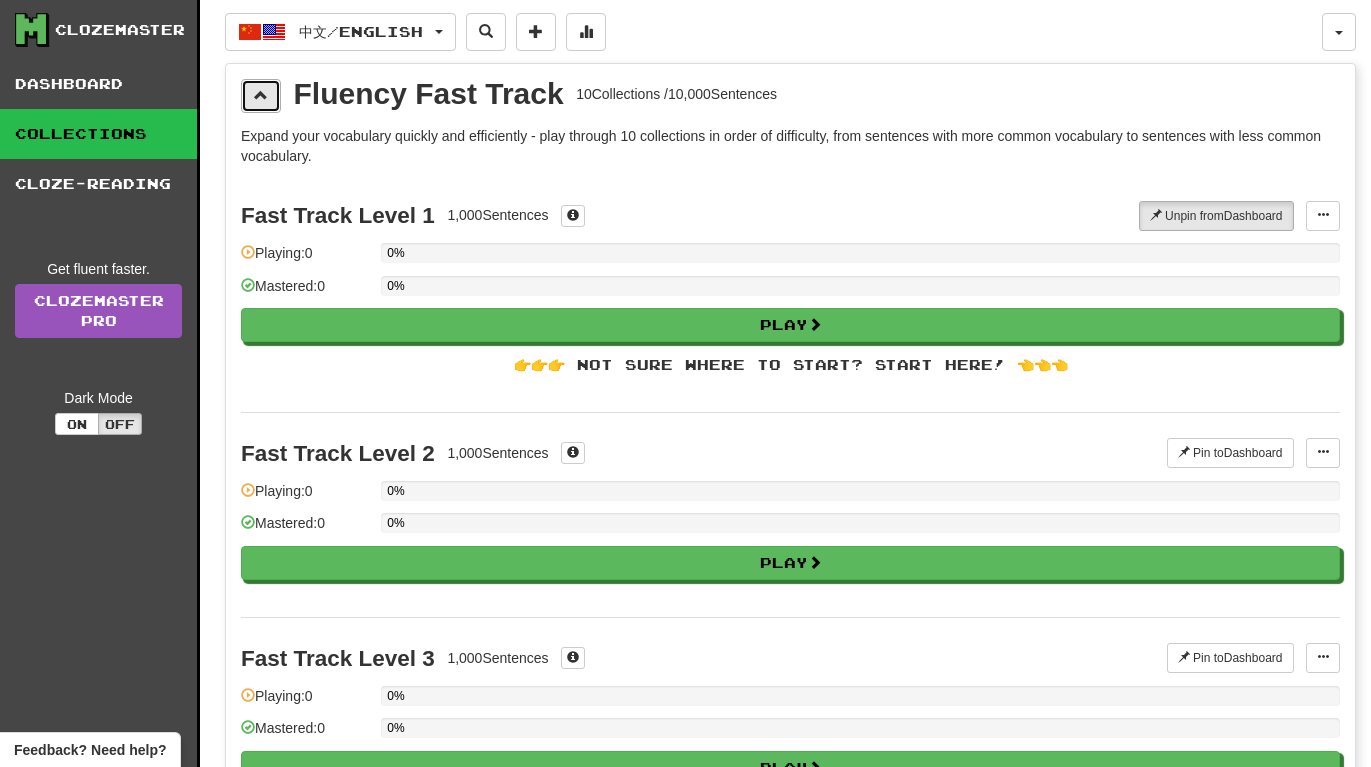 click at bounding box center (261, 95) 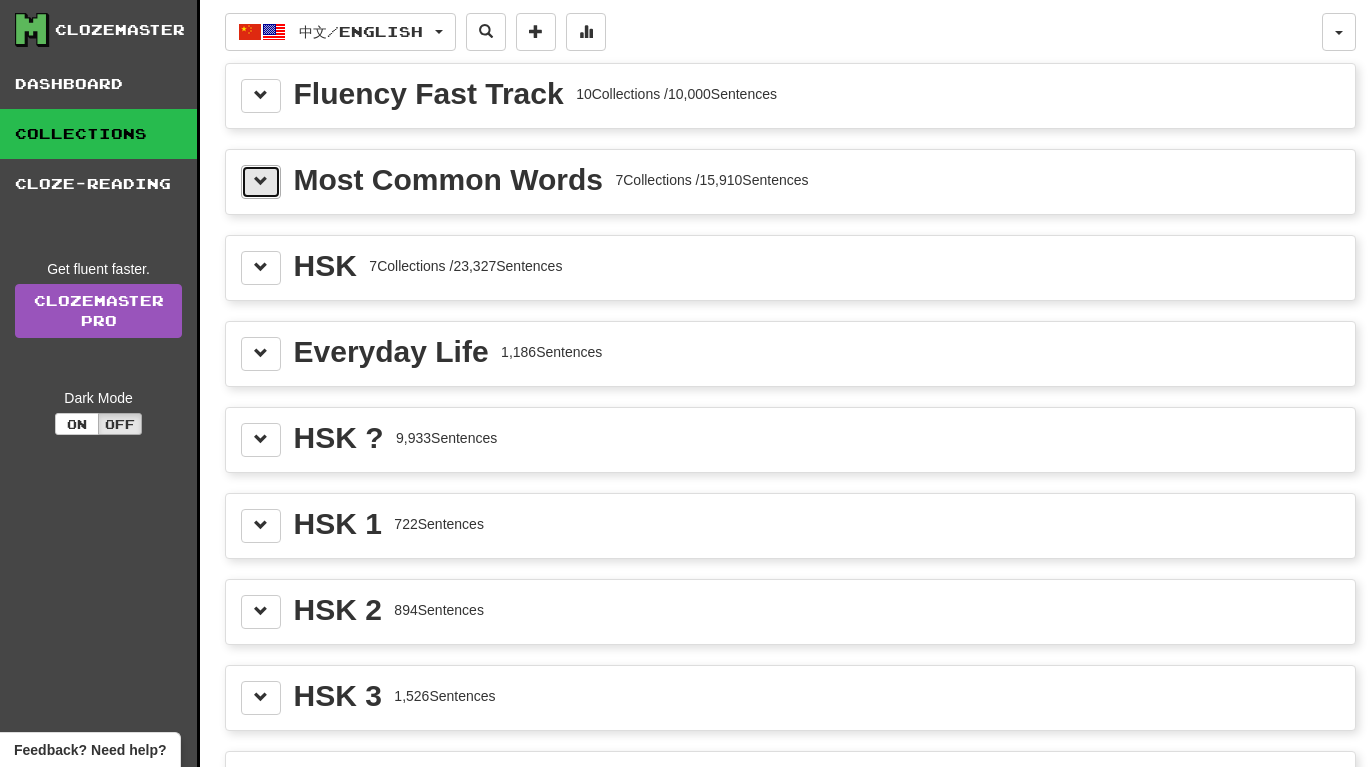 click at bounding box center (261, 182) 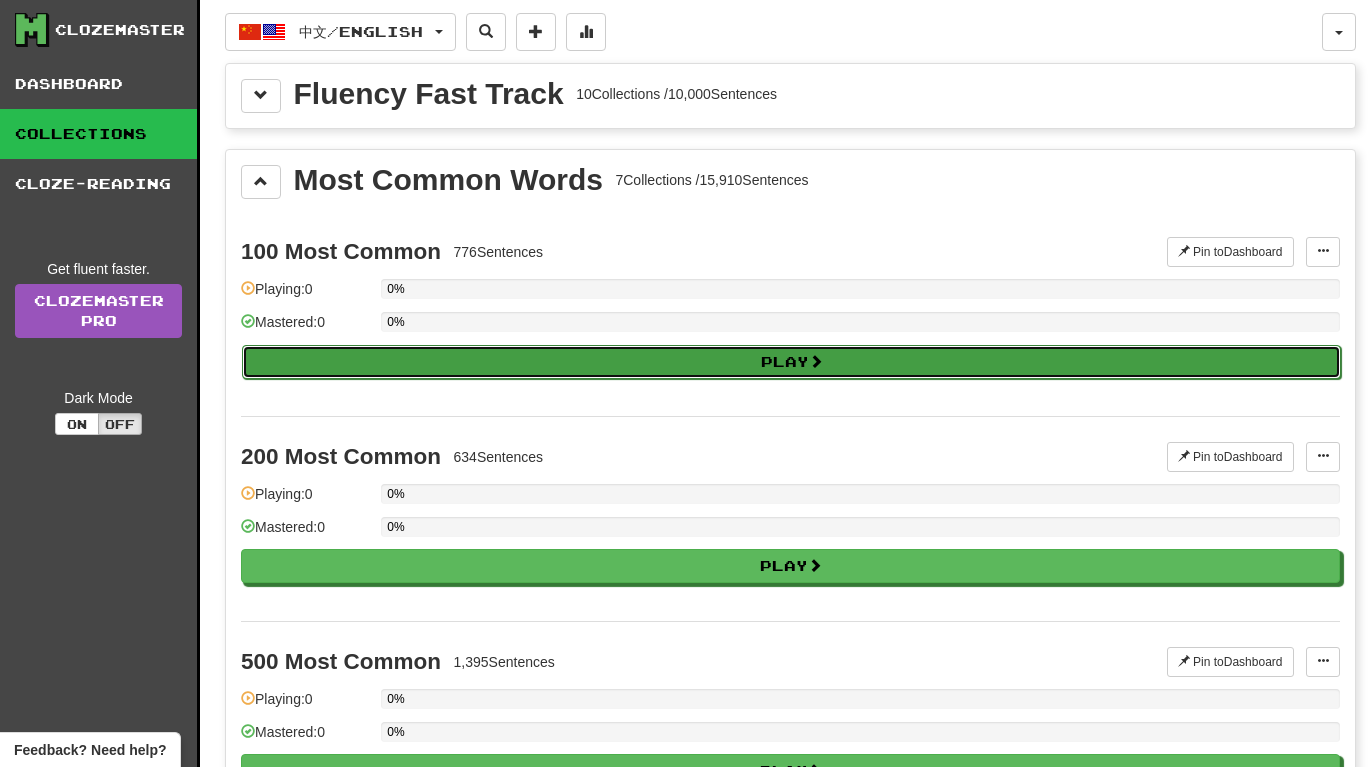 click on "Play" at bounding box center [791, 362] 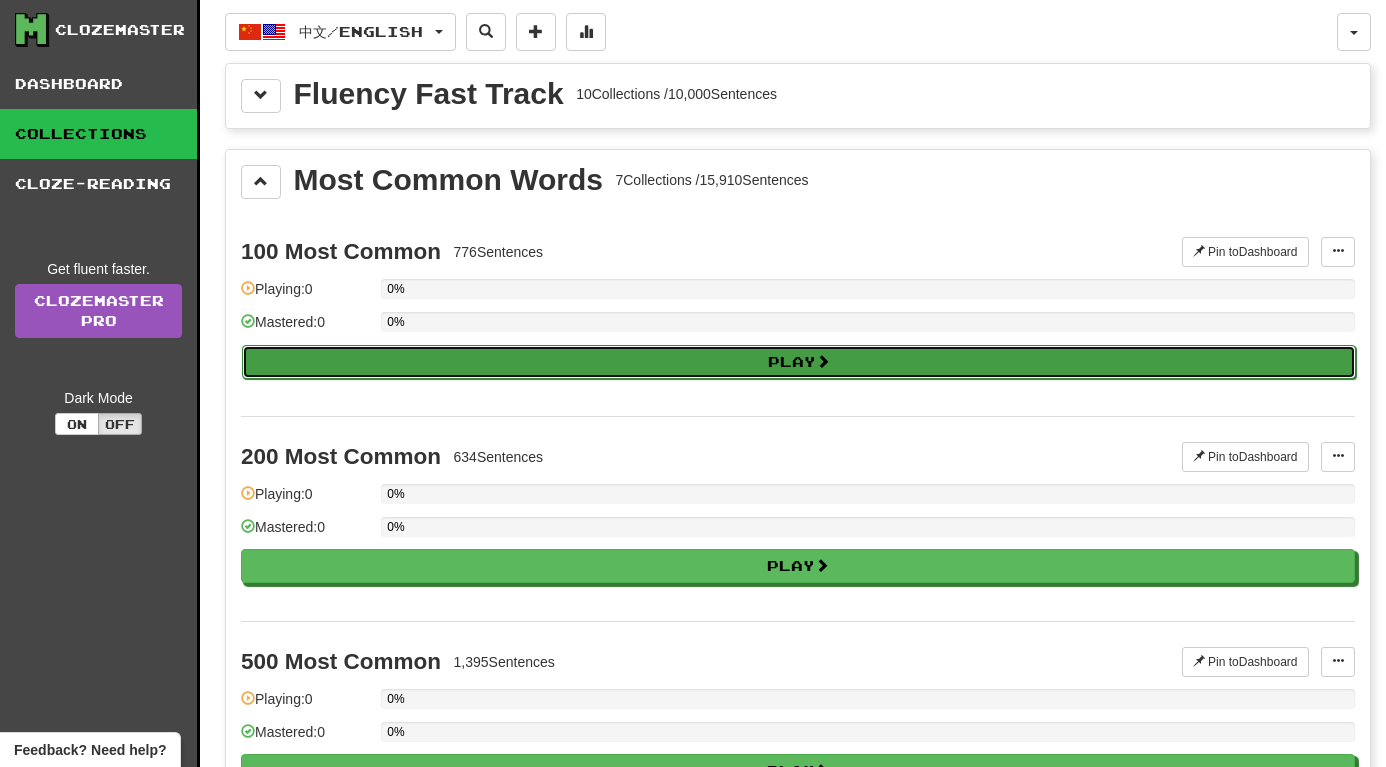 select on "**" 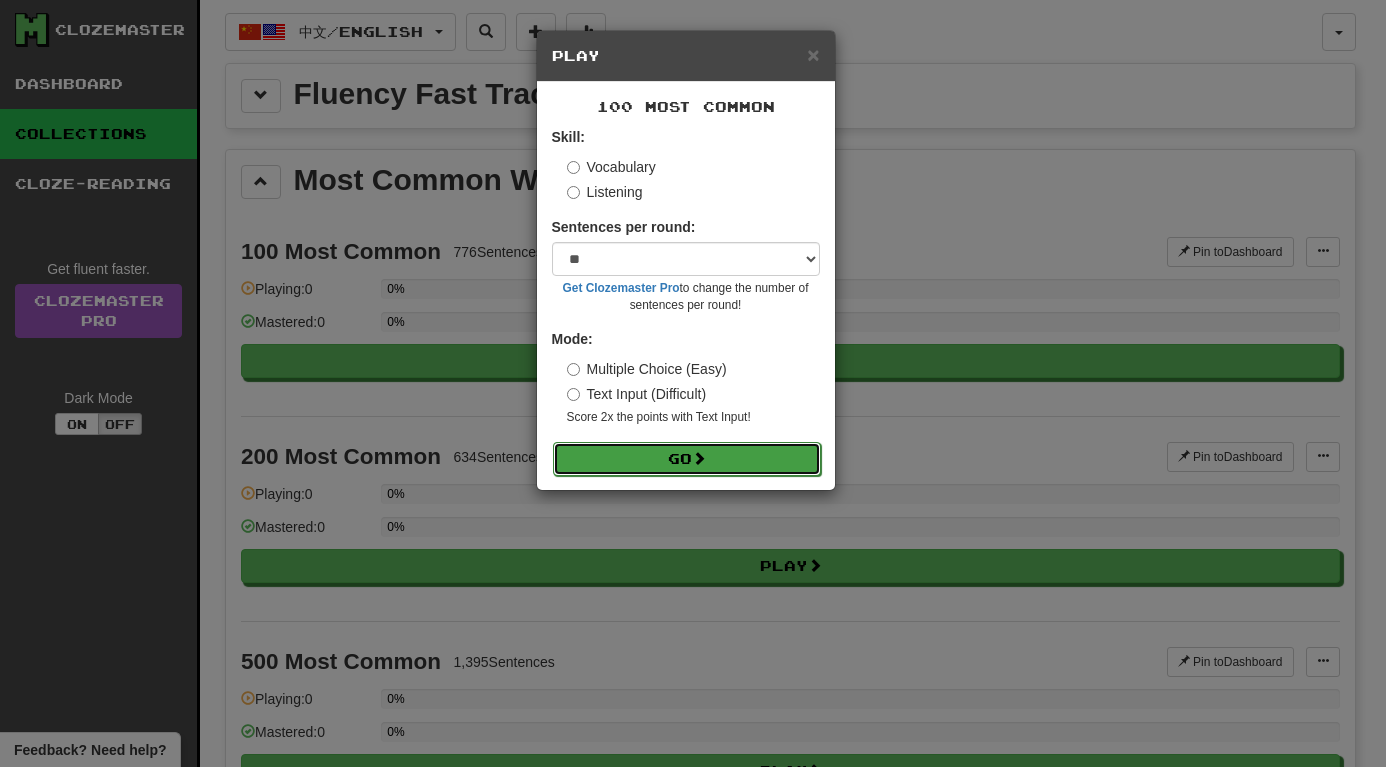 click on "Go" at bounding box center (687, 459) 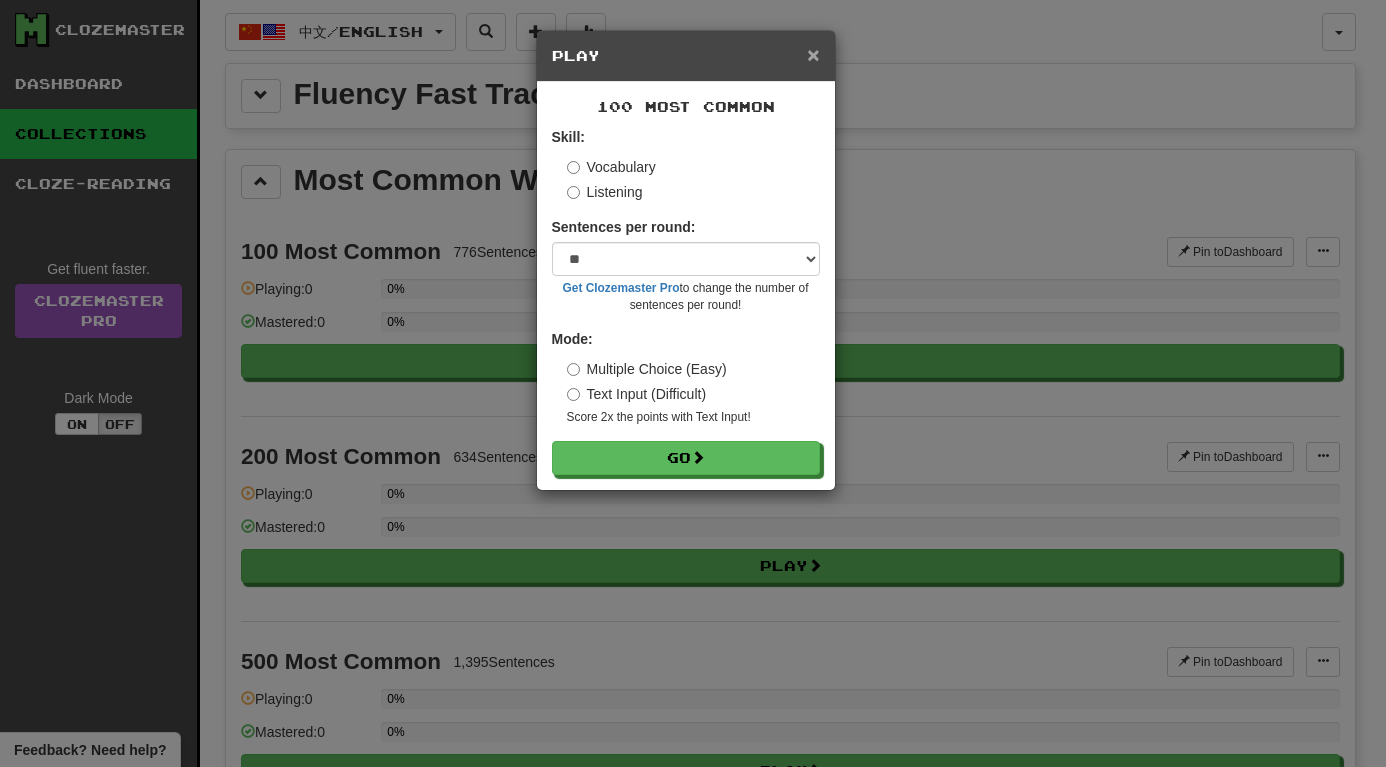 click on "×" at bounding box center [813, 54] 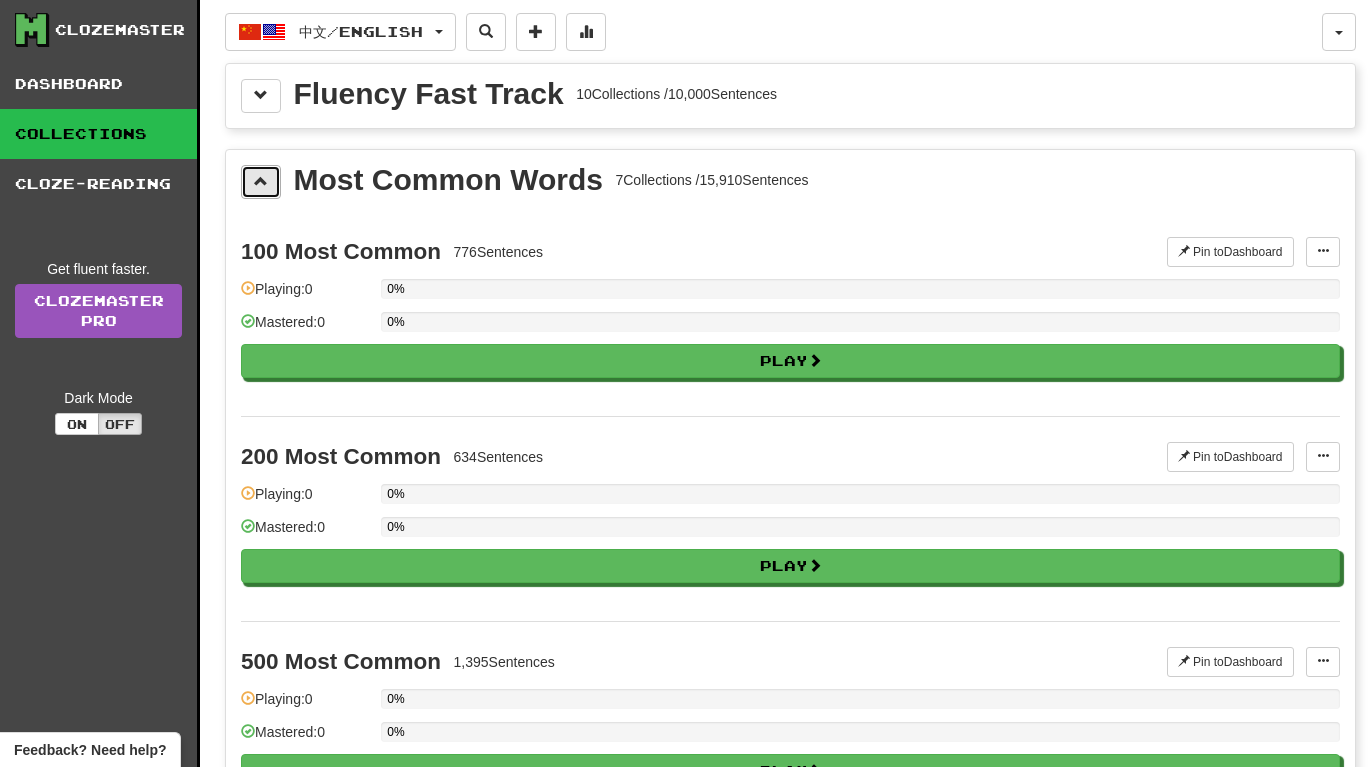 click at bounding box center (261, 182) 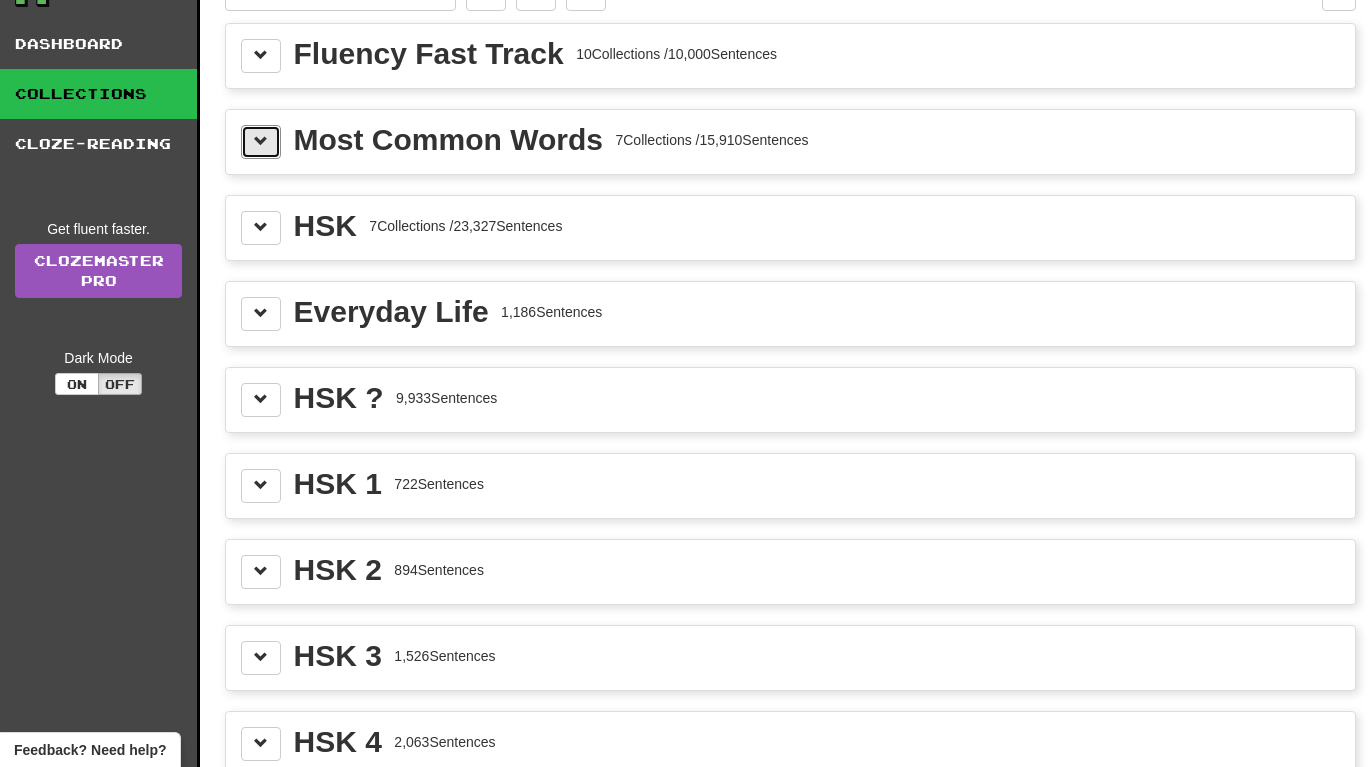 scroll, scrollTop: 0, scrollLeft: 0, axis: both 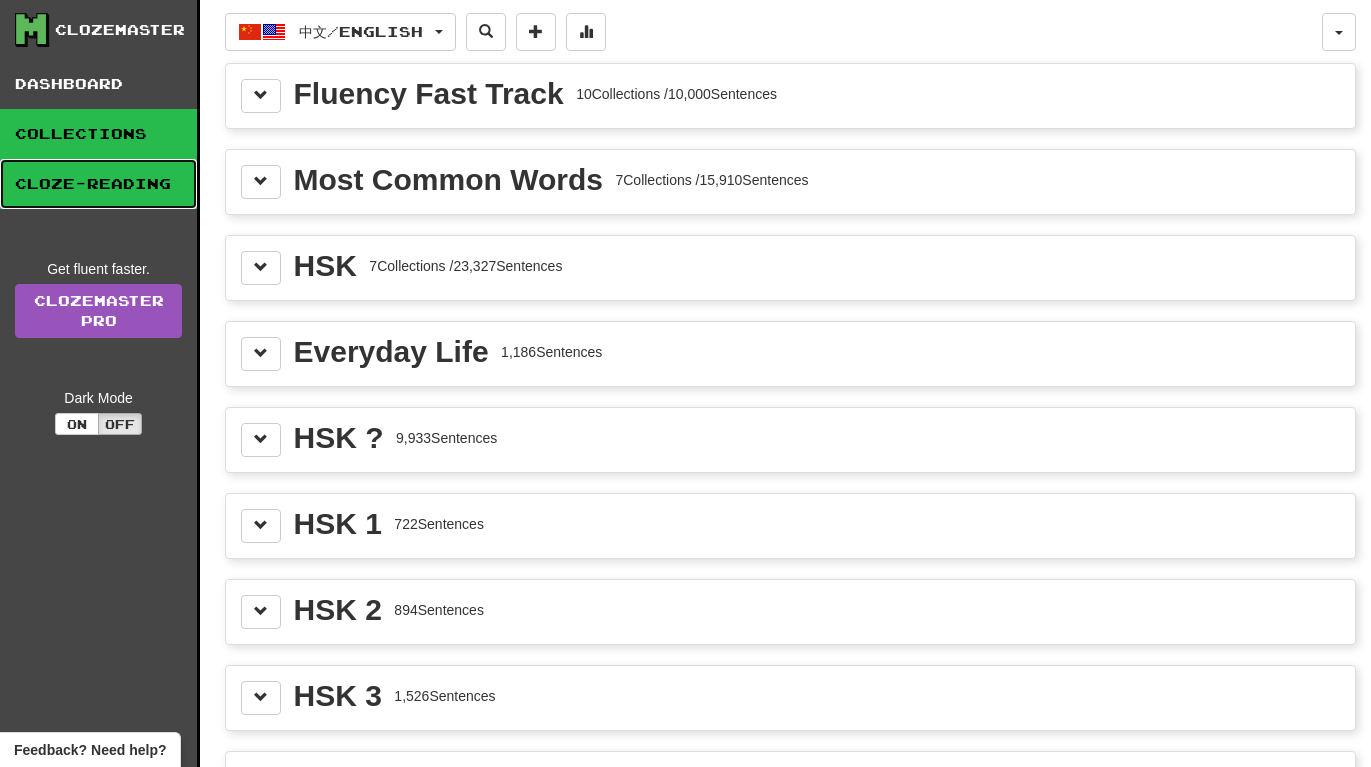 click on "Cloze-Reading" at bounding box center [98, 184] 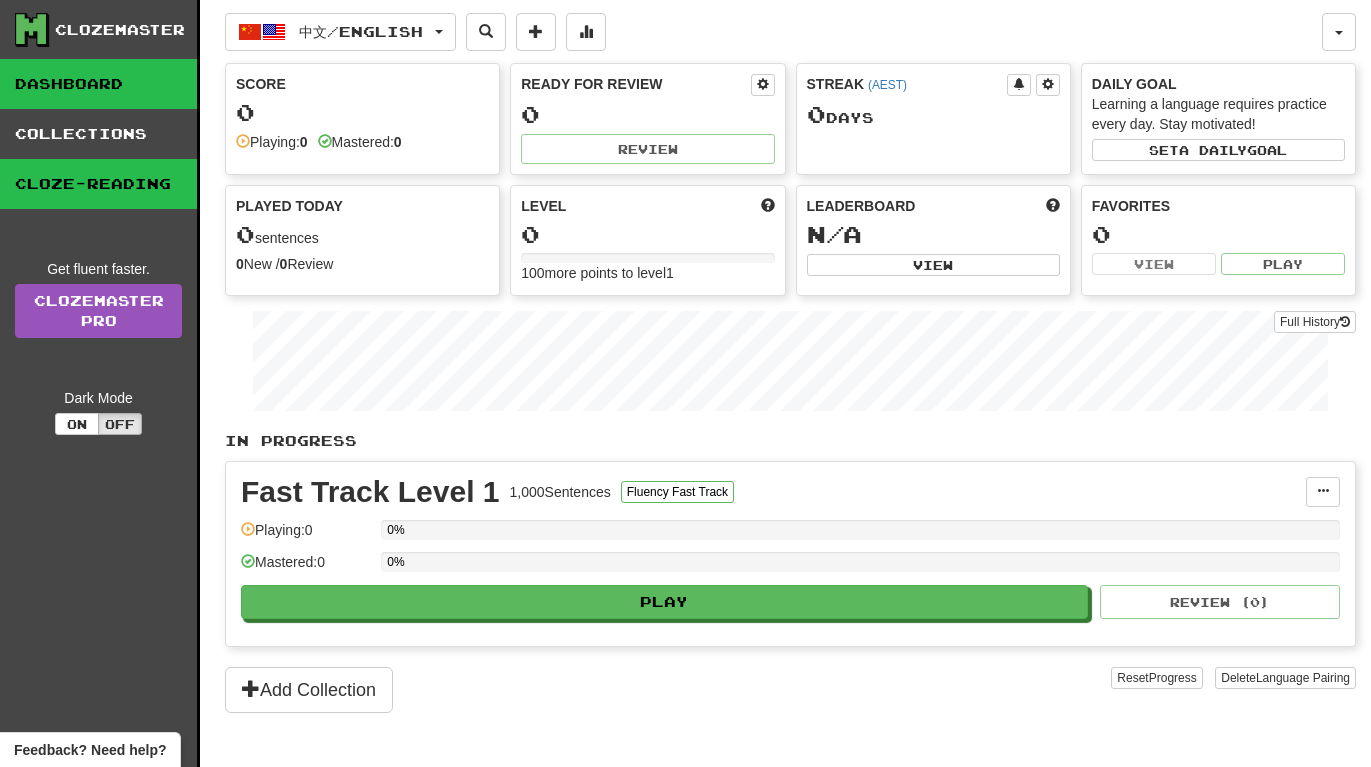 click on "Dashboard" at bounding box center [98, 84] 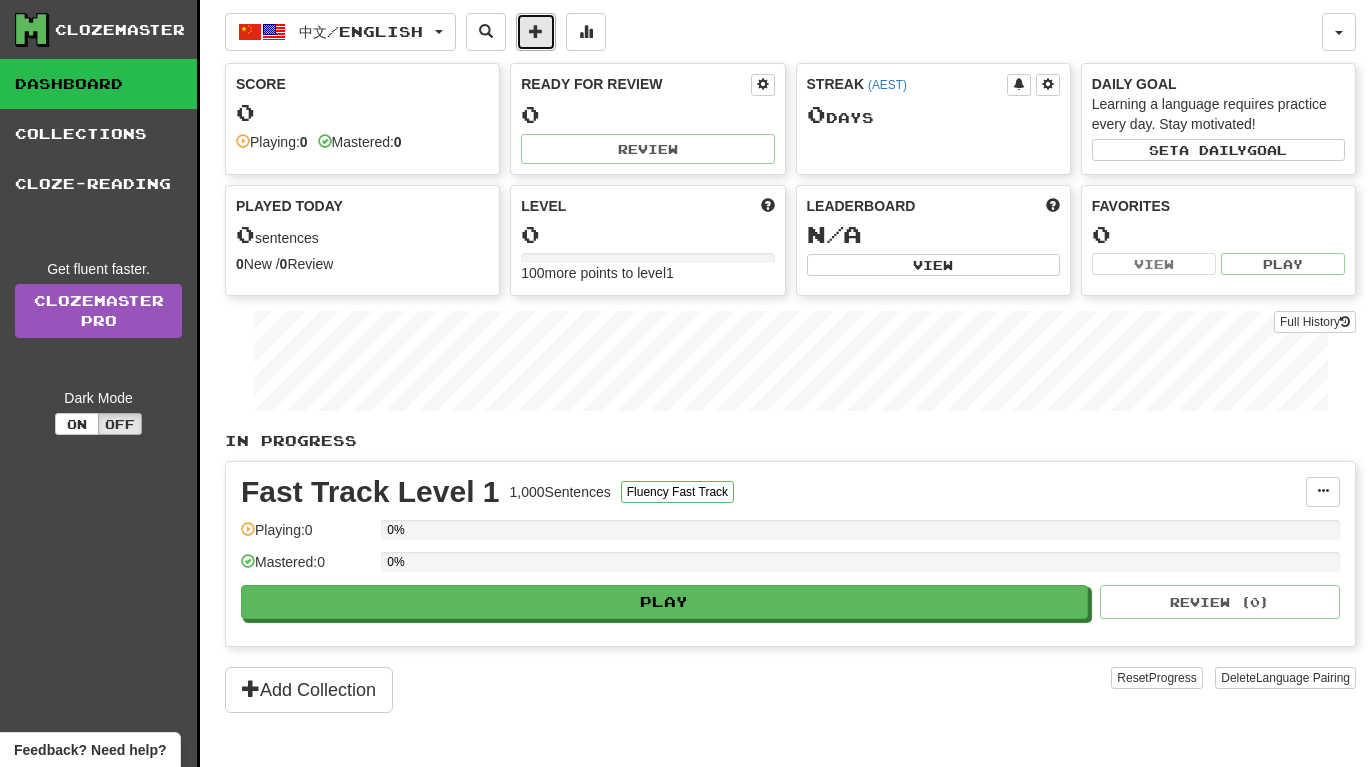 click at bounding box center (536, 31) 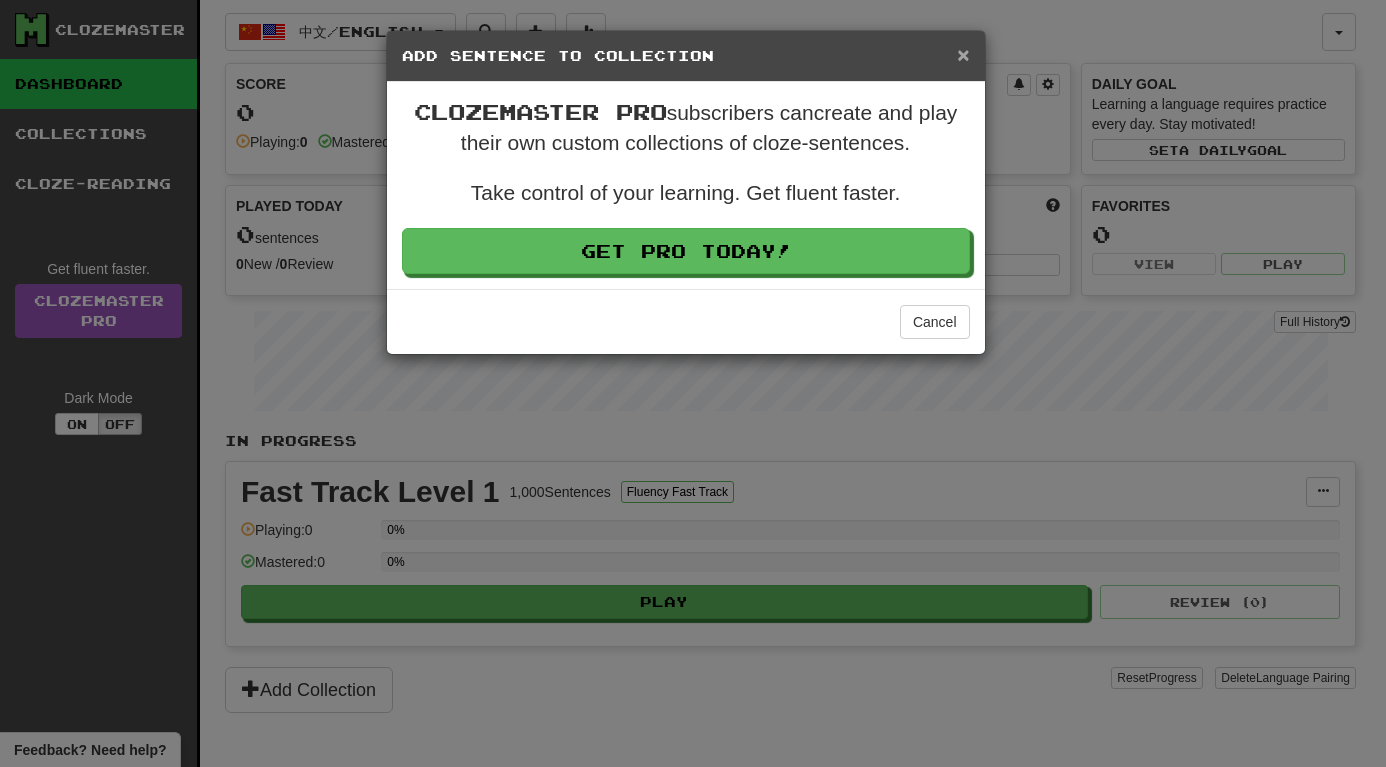 click on "×" at bounding box center [963, 54] 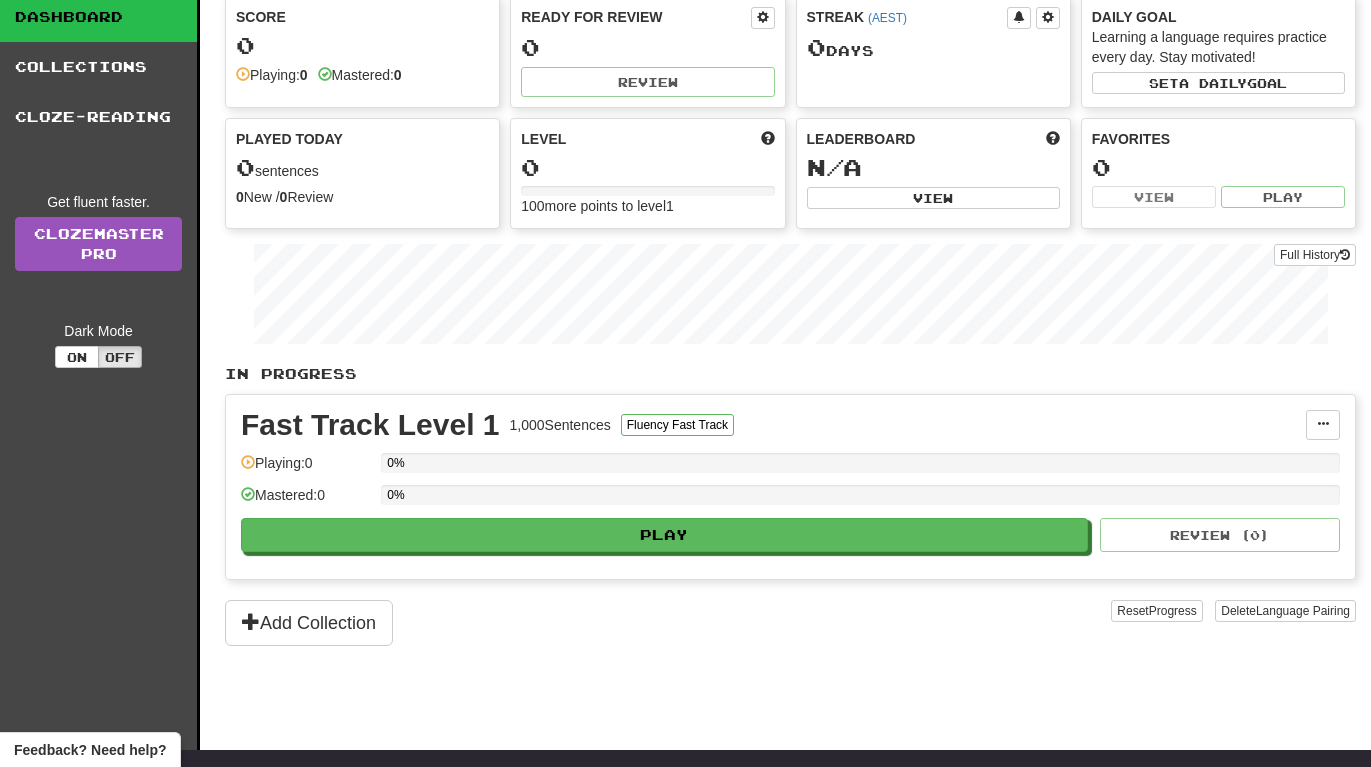 scroll, scrollTop: 0, scrollLeft: 0, axis: both 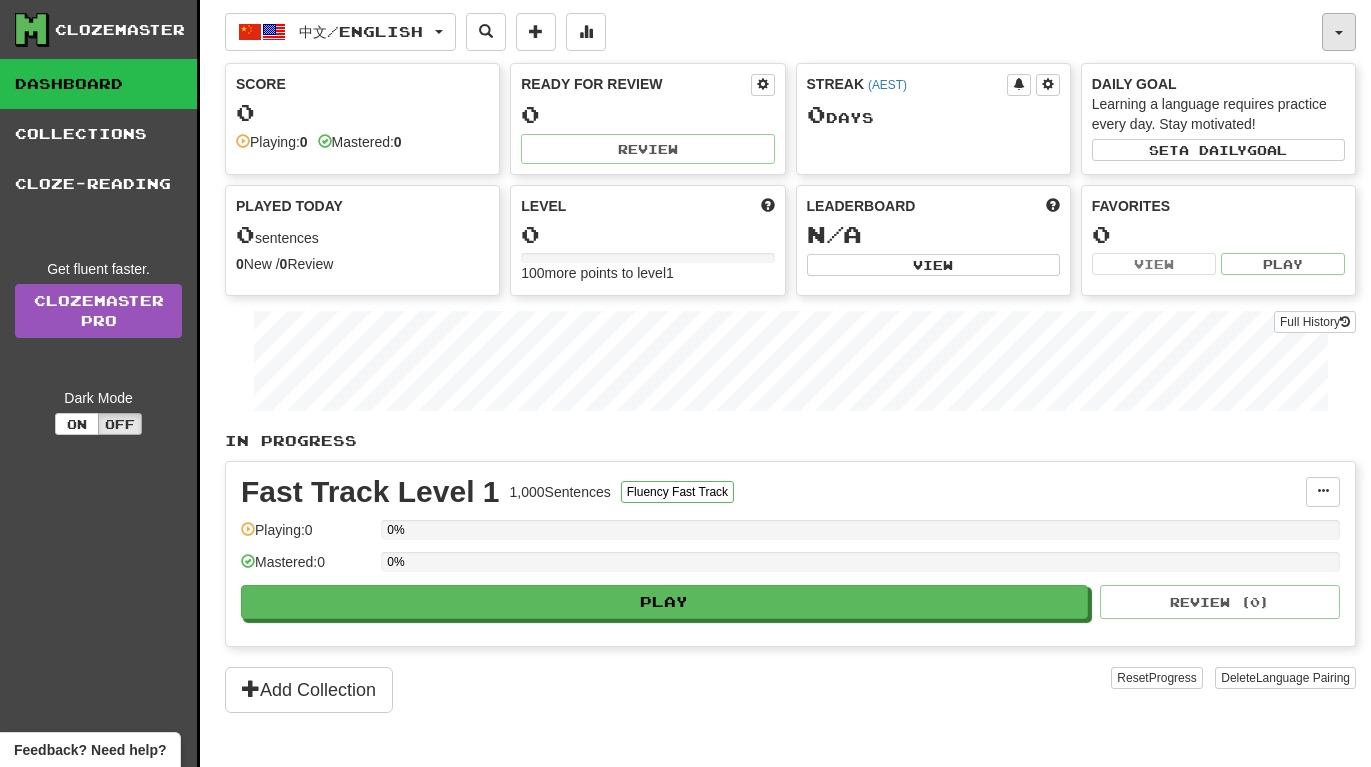 click at bounding box center (1339, 32) 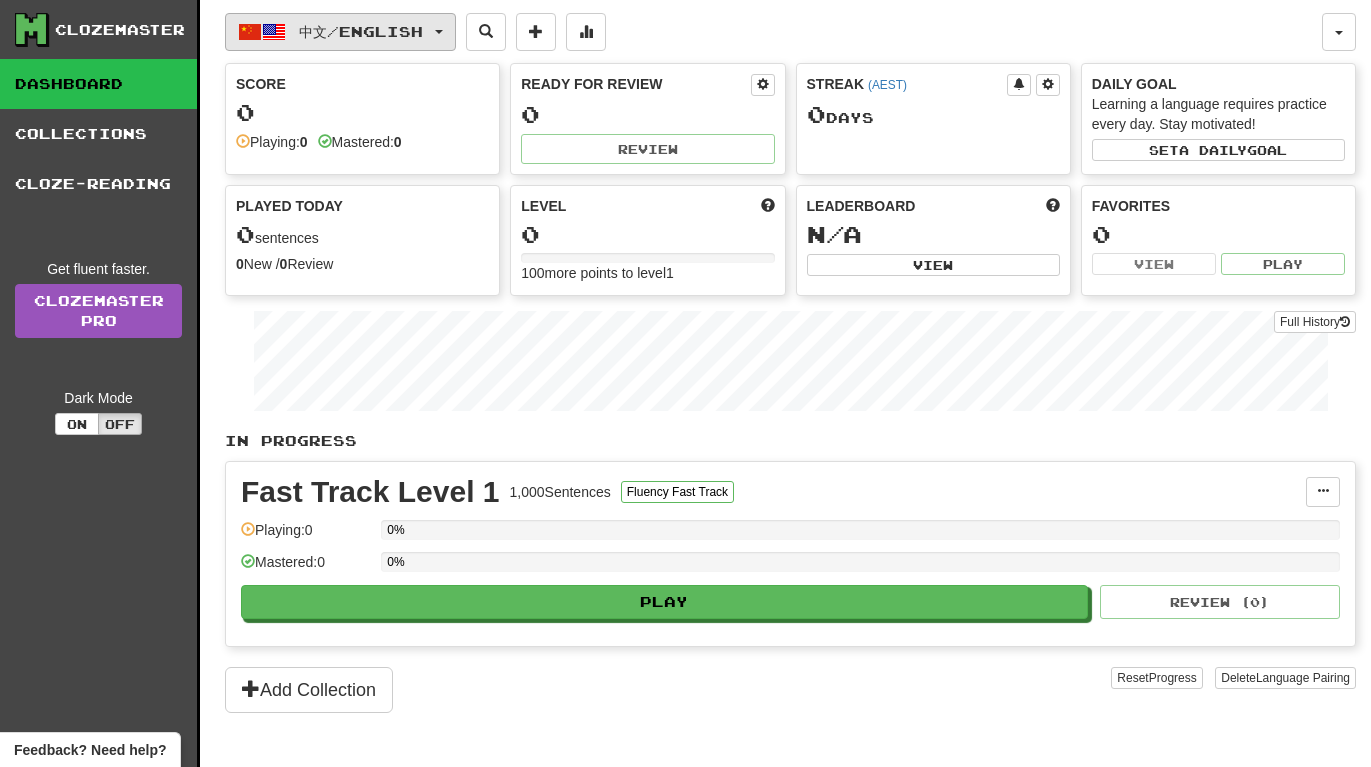 click on "中文  /  English" at bounding box center [340, 32] 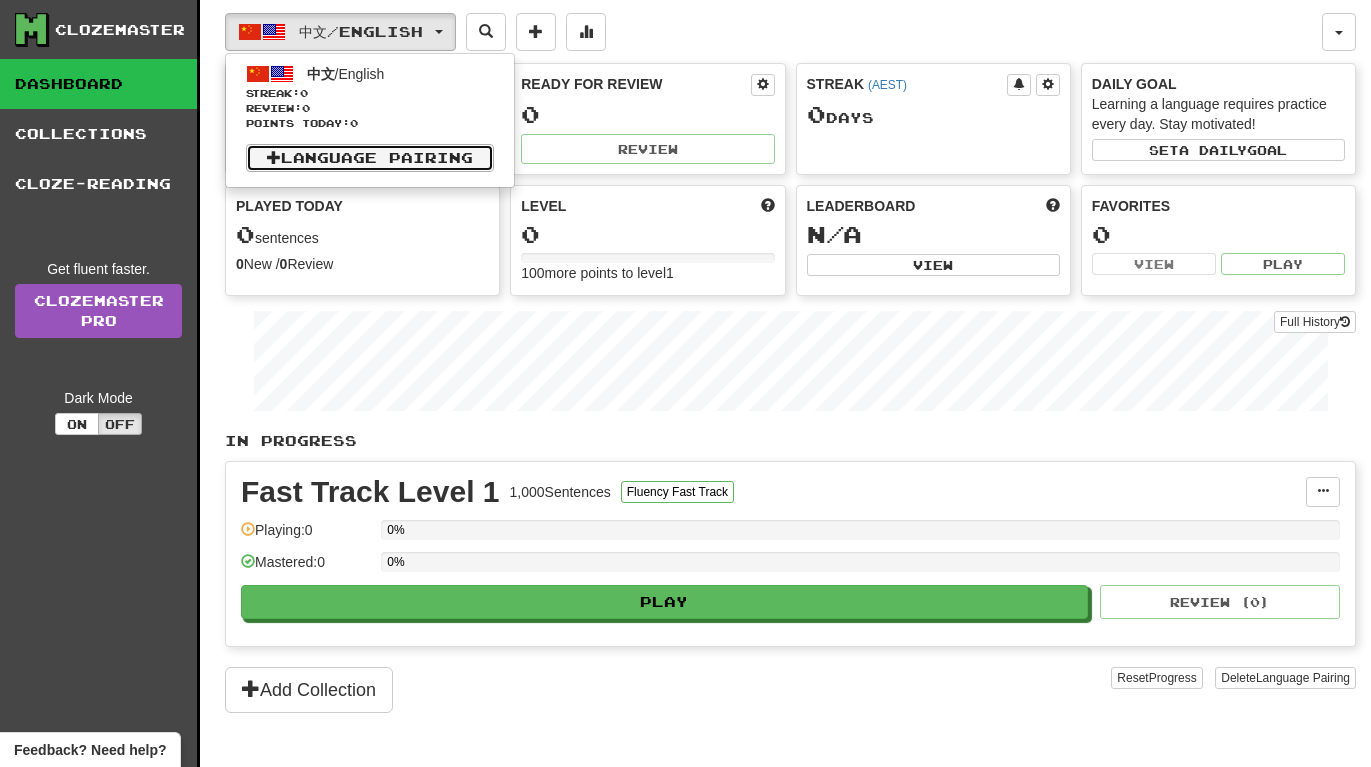 click on "Language Pairing" at bounding box center [370, 158] 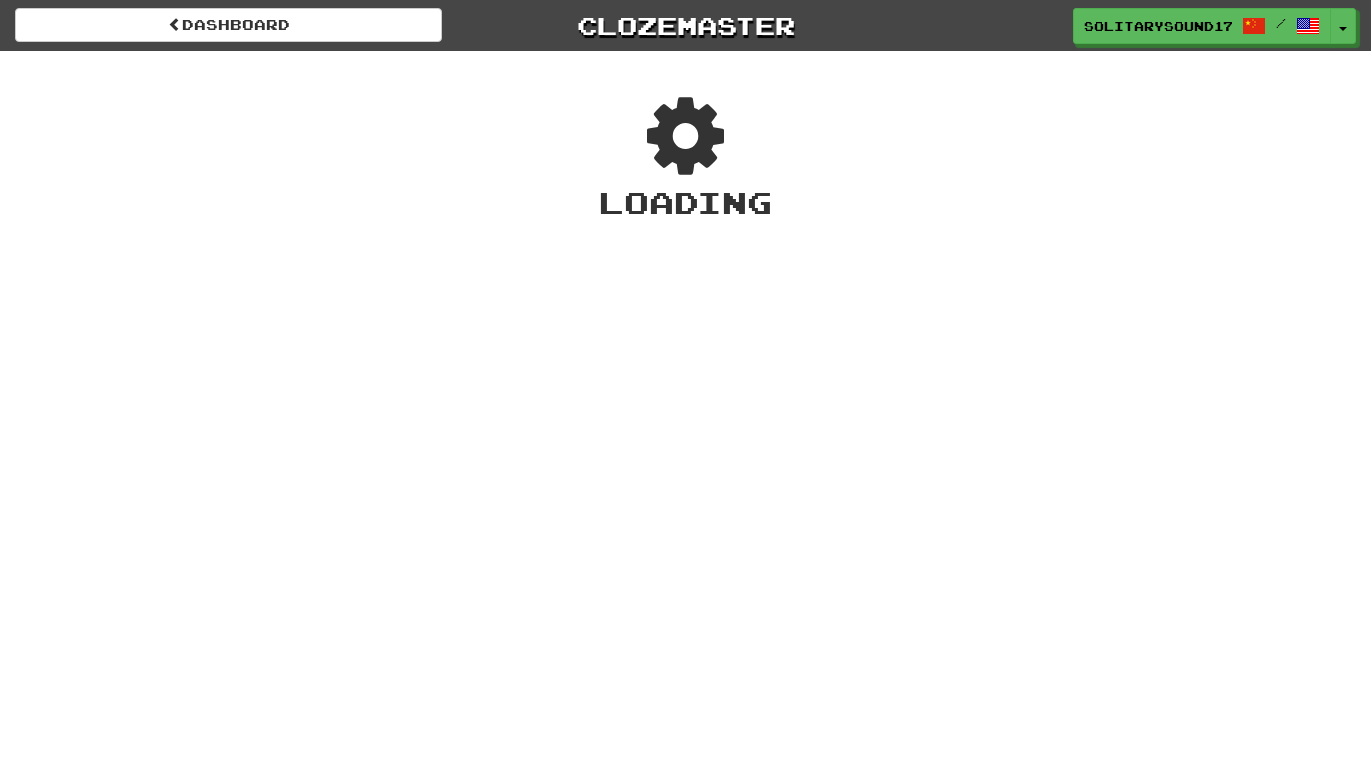 scroll, scrollTop: 0, scrollLeft: 0, axis: both 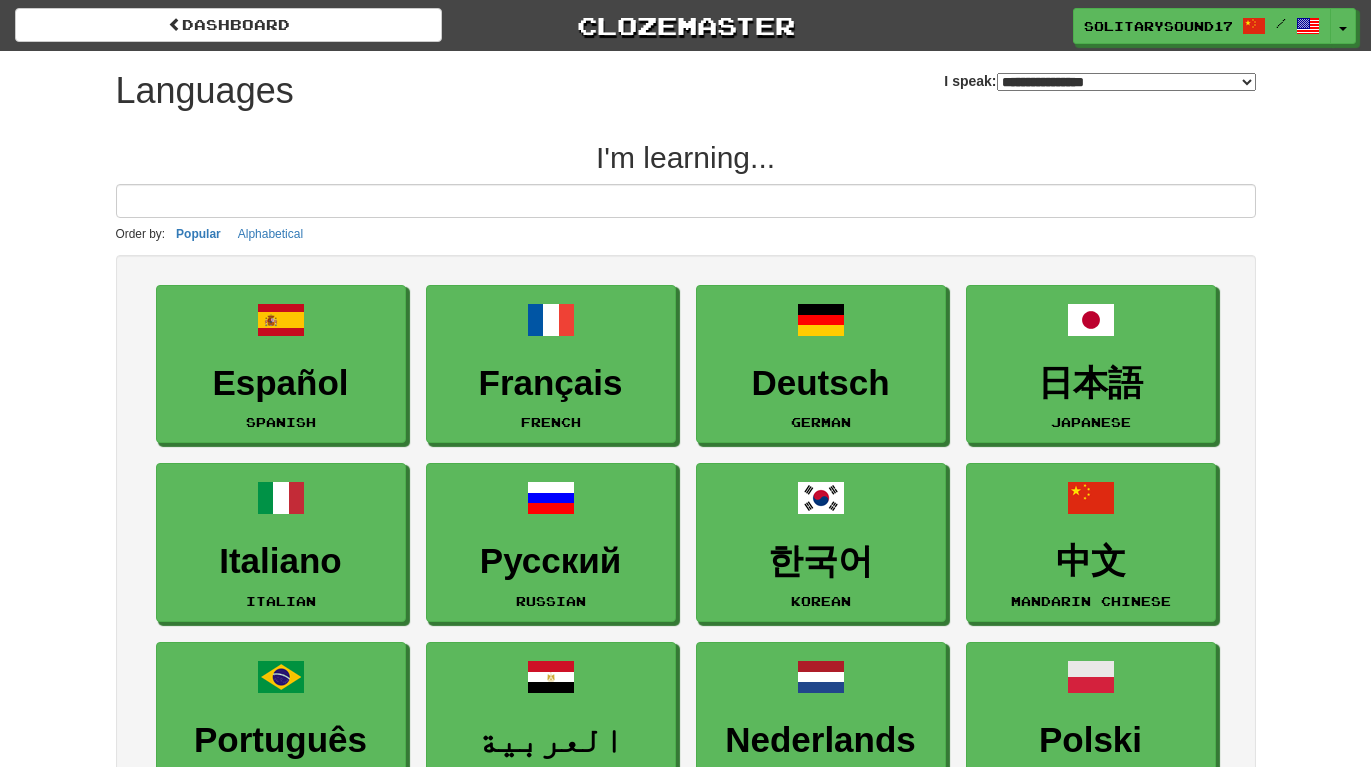 select on "*******" 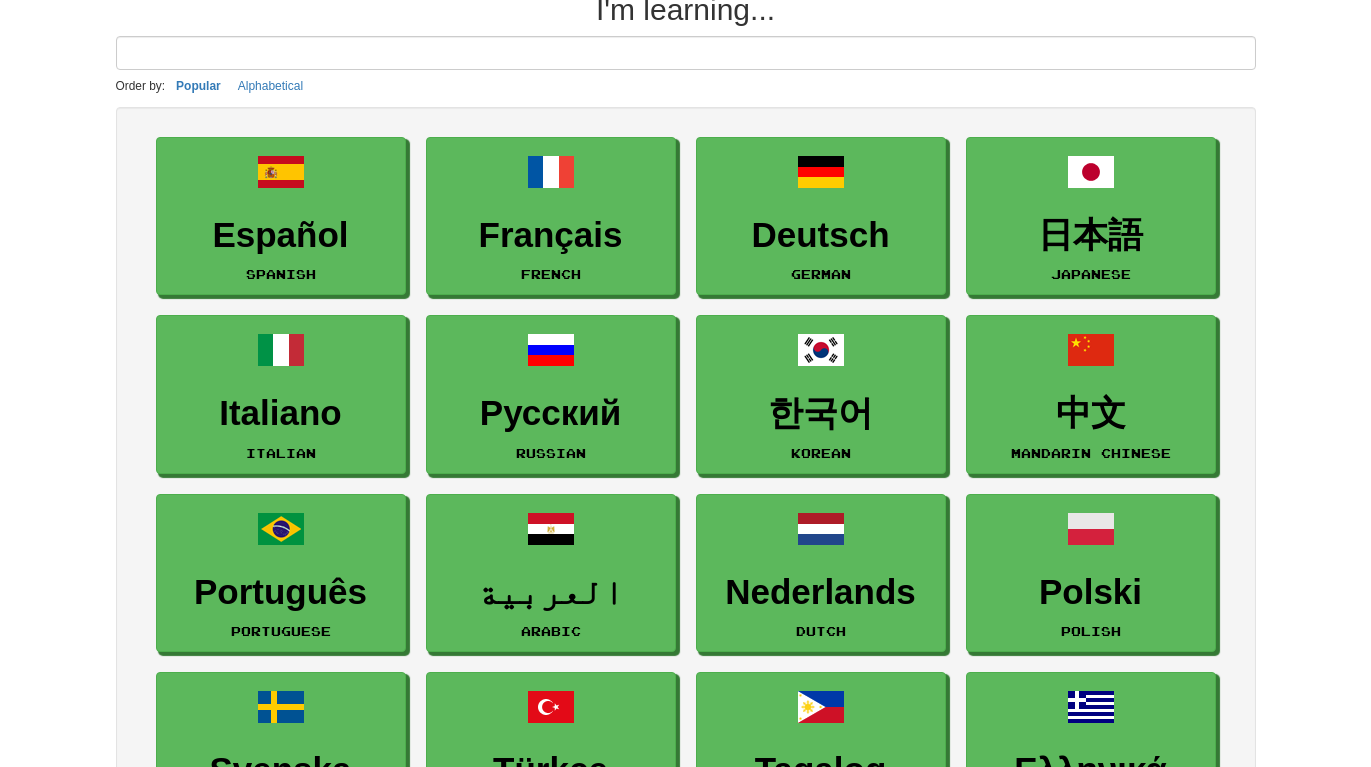 scroll, scrollTop: 149, scrollLeft: 0, axis: vertical 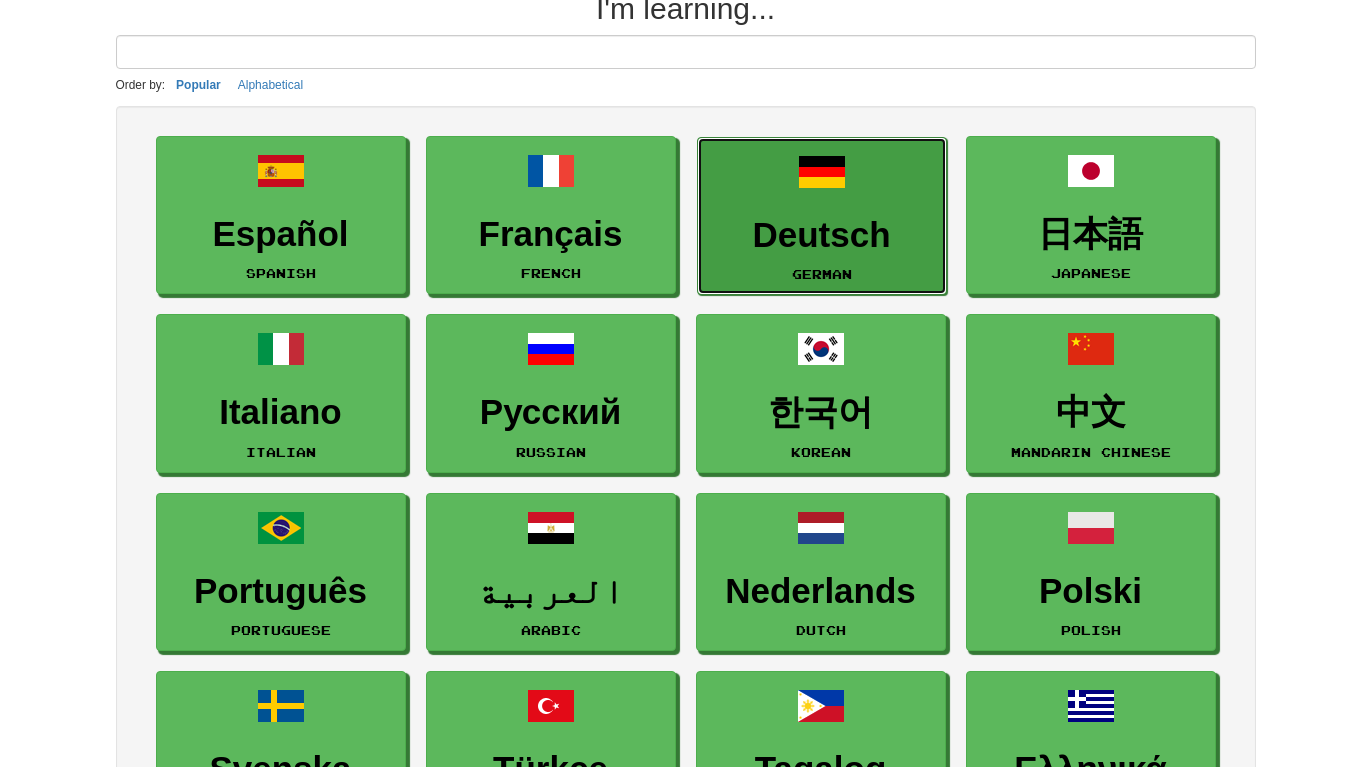 click on "Deutsch" at bounding box center (822, 235) 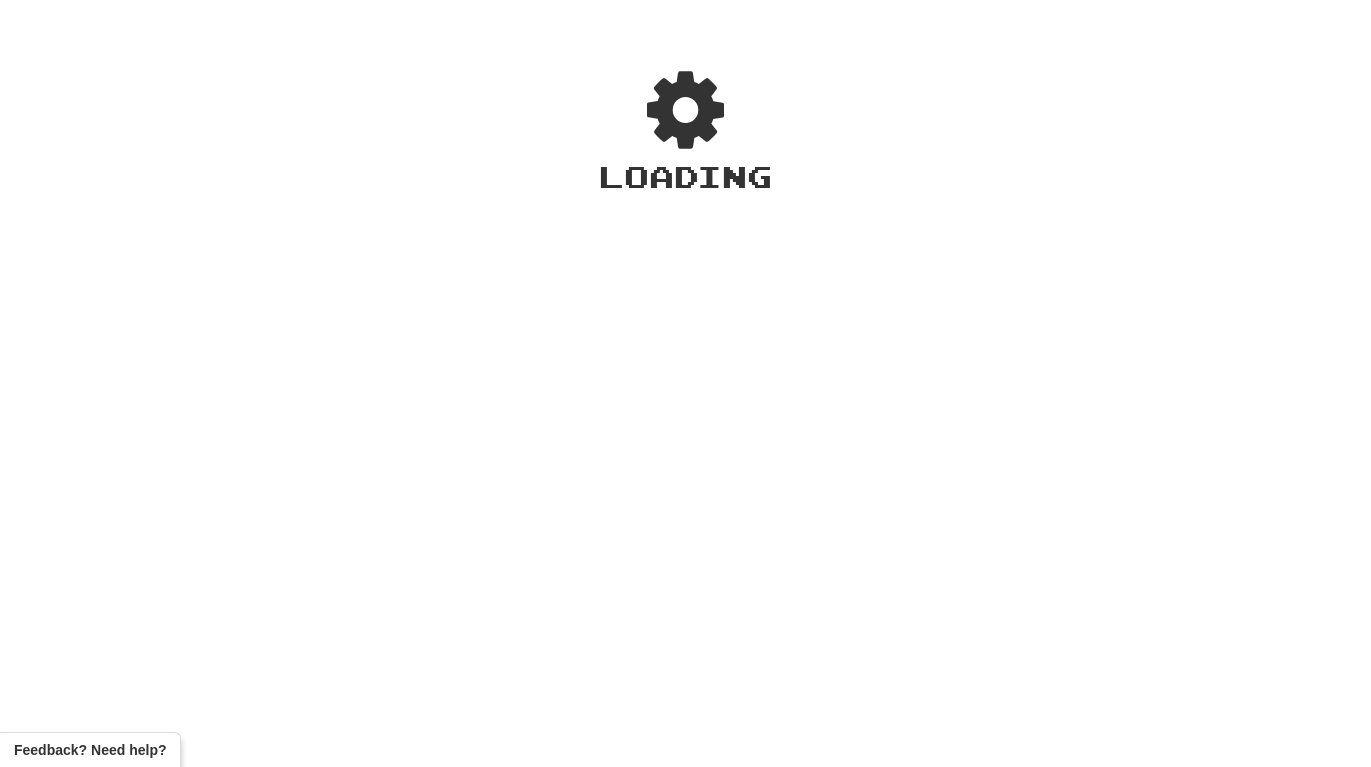 scroll, scrollTop: 0, scrollLeft: 0, axis: both 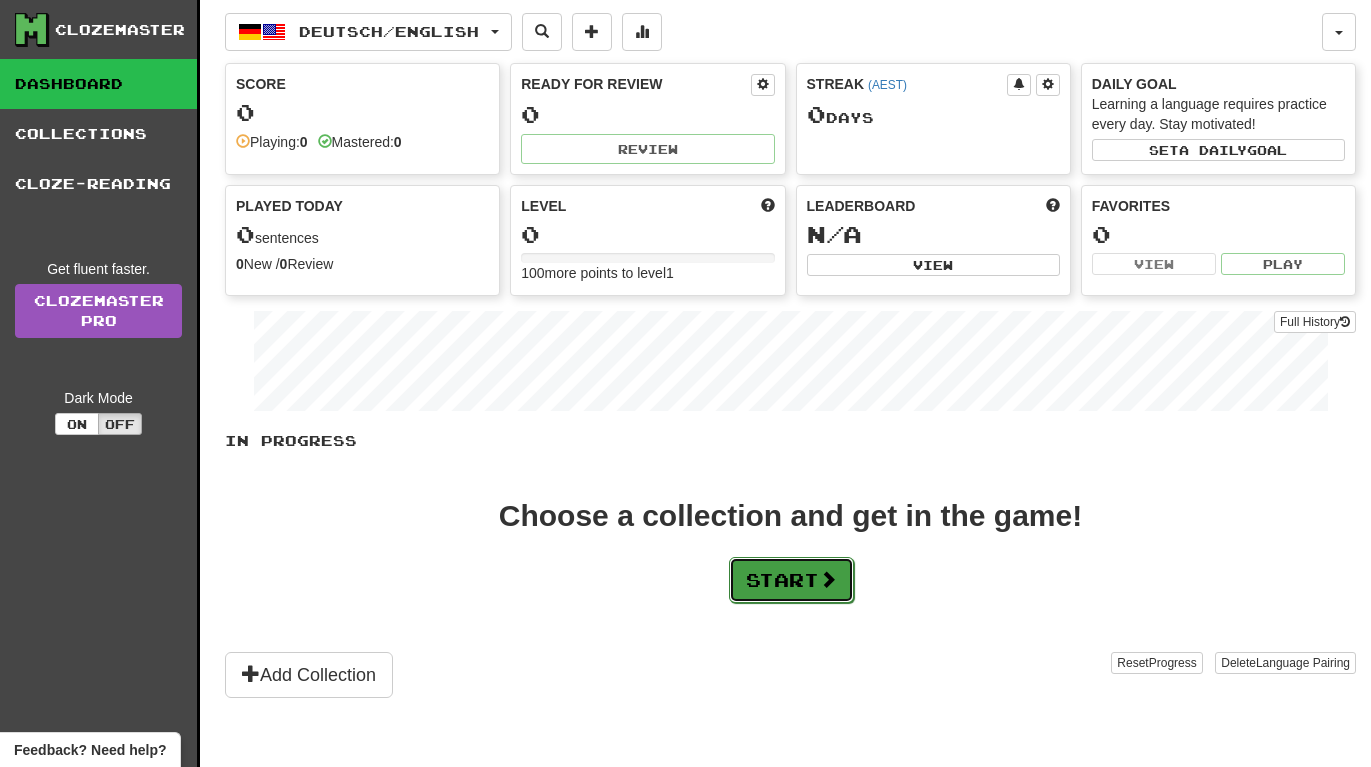 click on "Start" at bounding box center (791, 580) 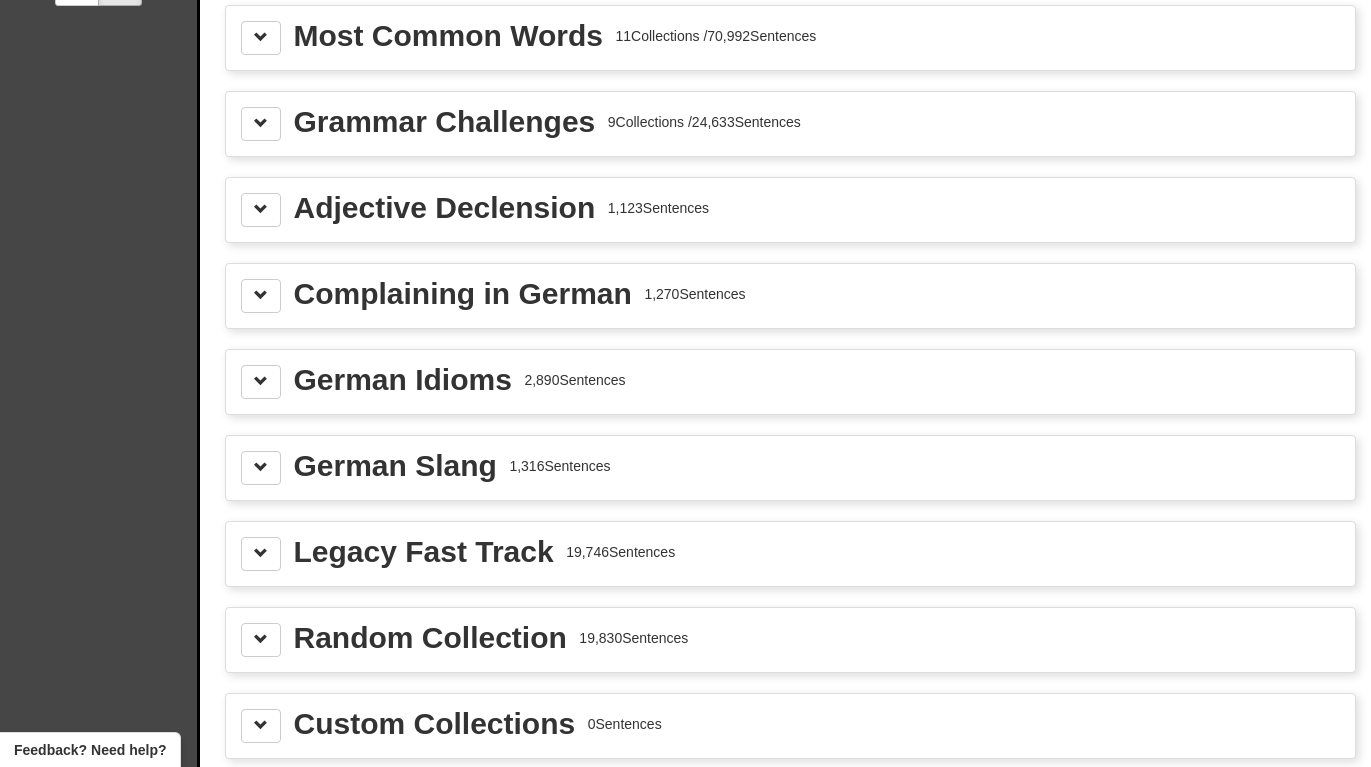 scroll, scrollTop: 428, scrollLeft: 0, axis: vertical 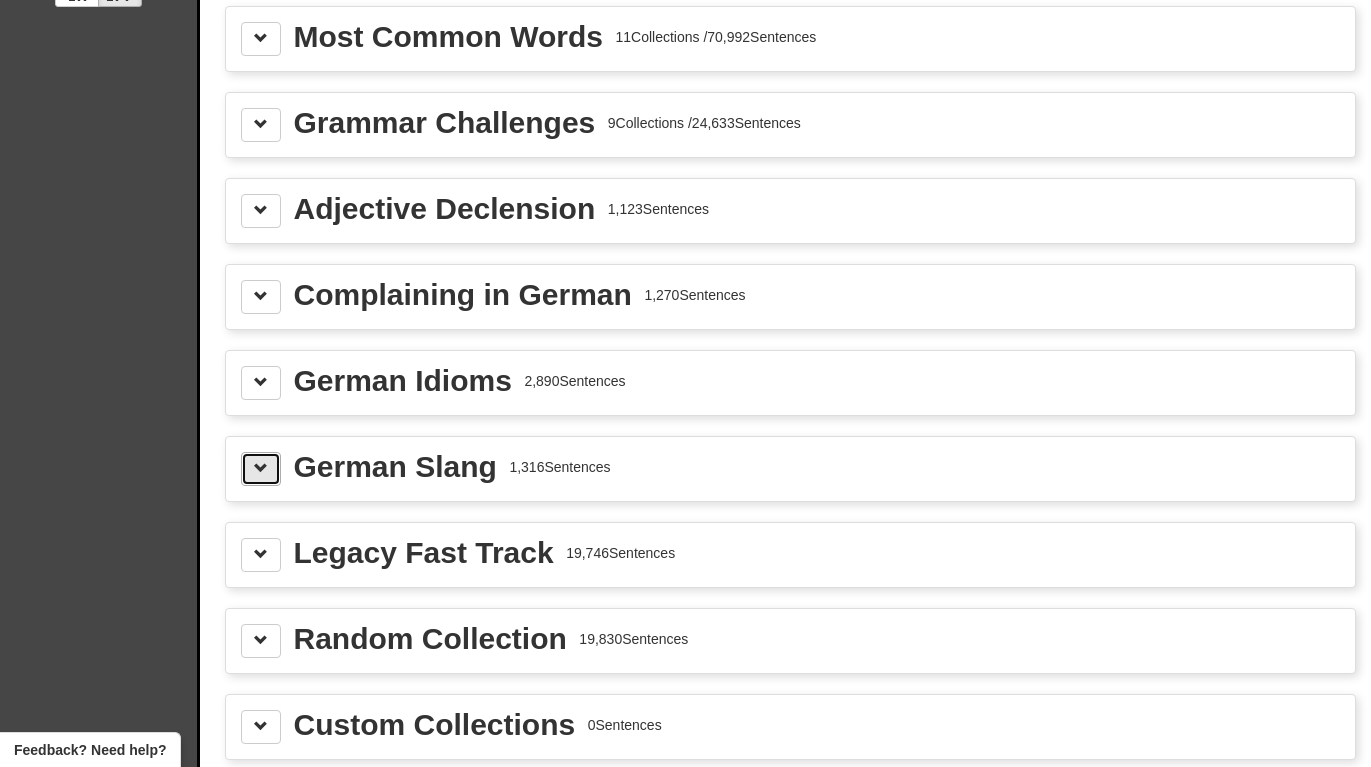 click at bounding box center (261, 468) 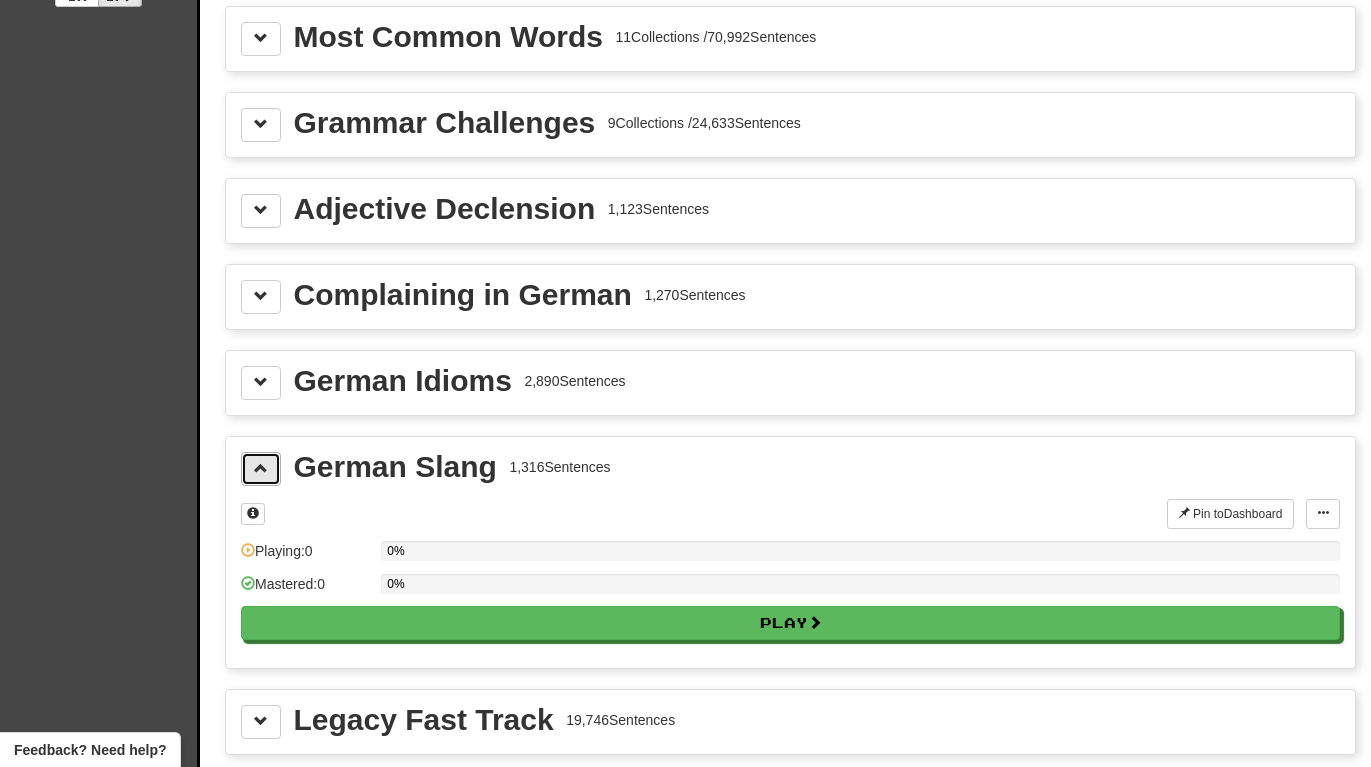 click at bounding box center [261, 468] 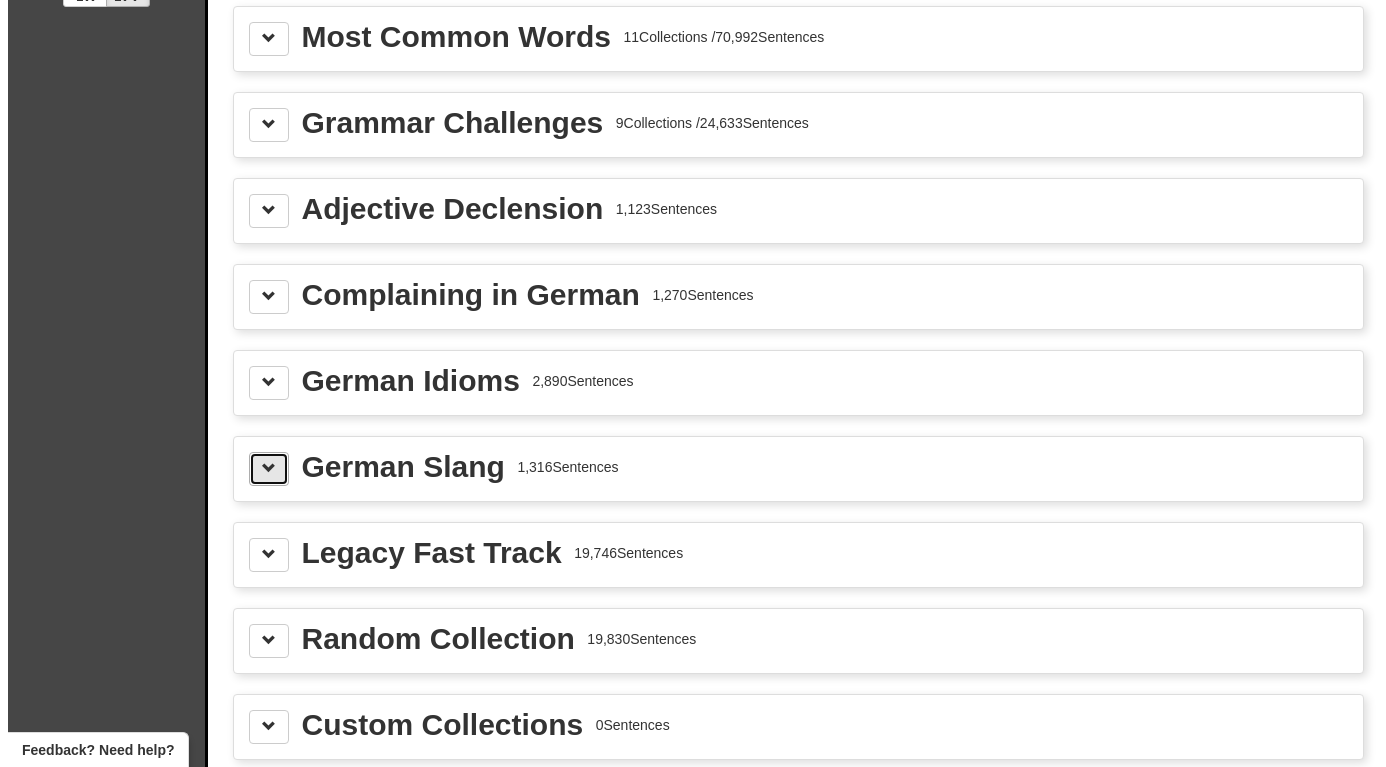 scroll, scrollTop: 0, scrollLeft: 0, axis: both 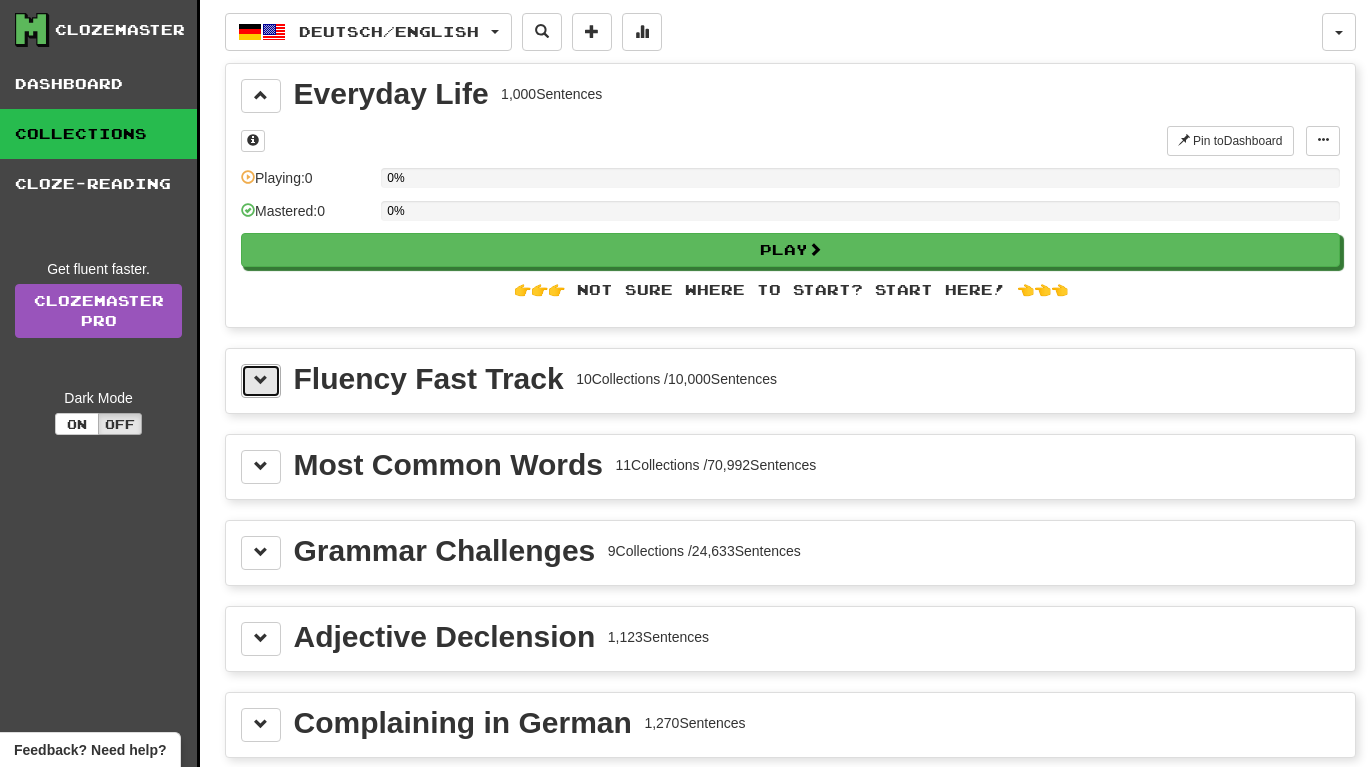 click at bounding box center [261, 380] 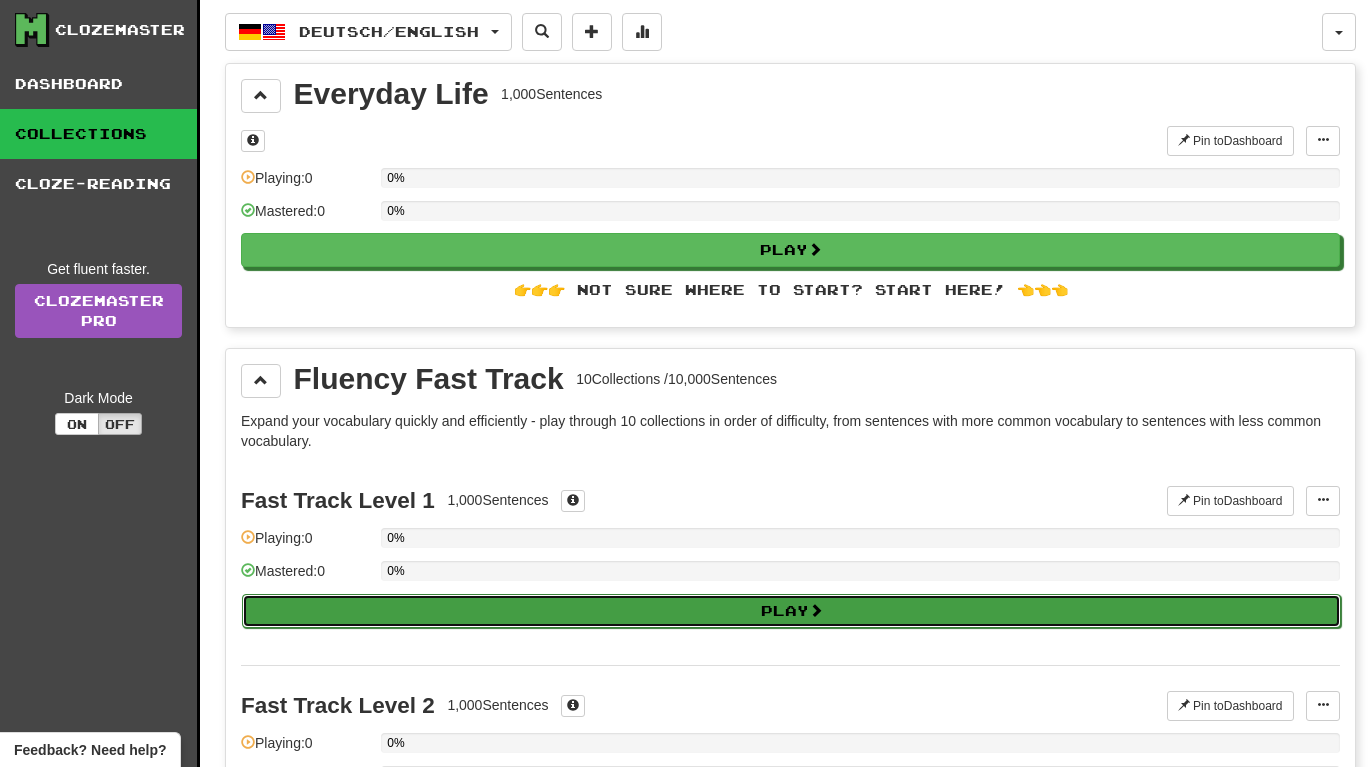 click on "Play" at bounding box center [791, 611] 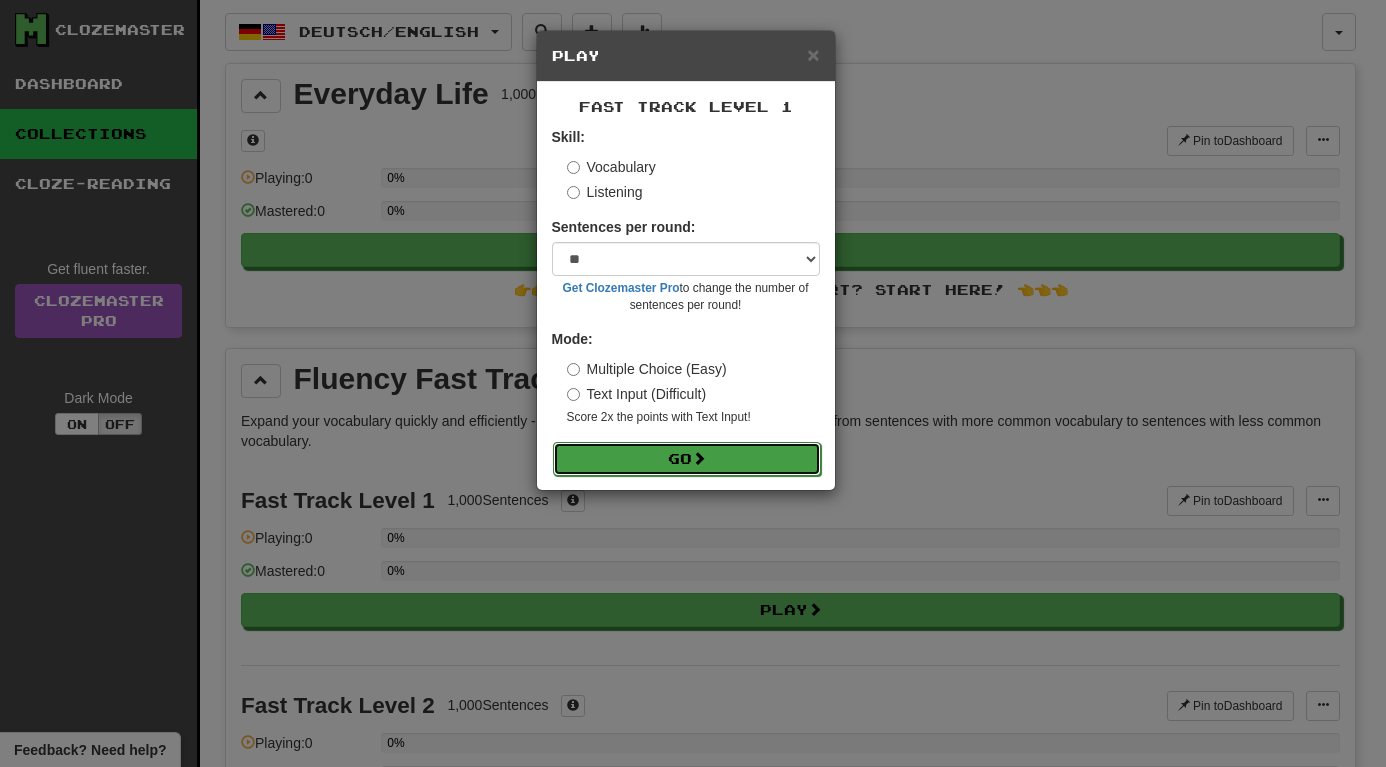 click on "Go" at bounding box center (687, 459) 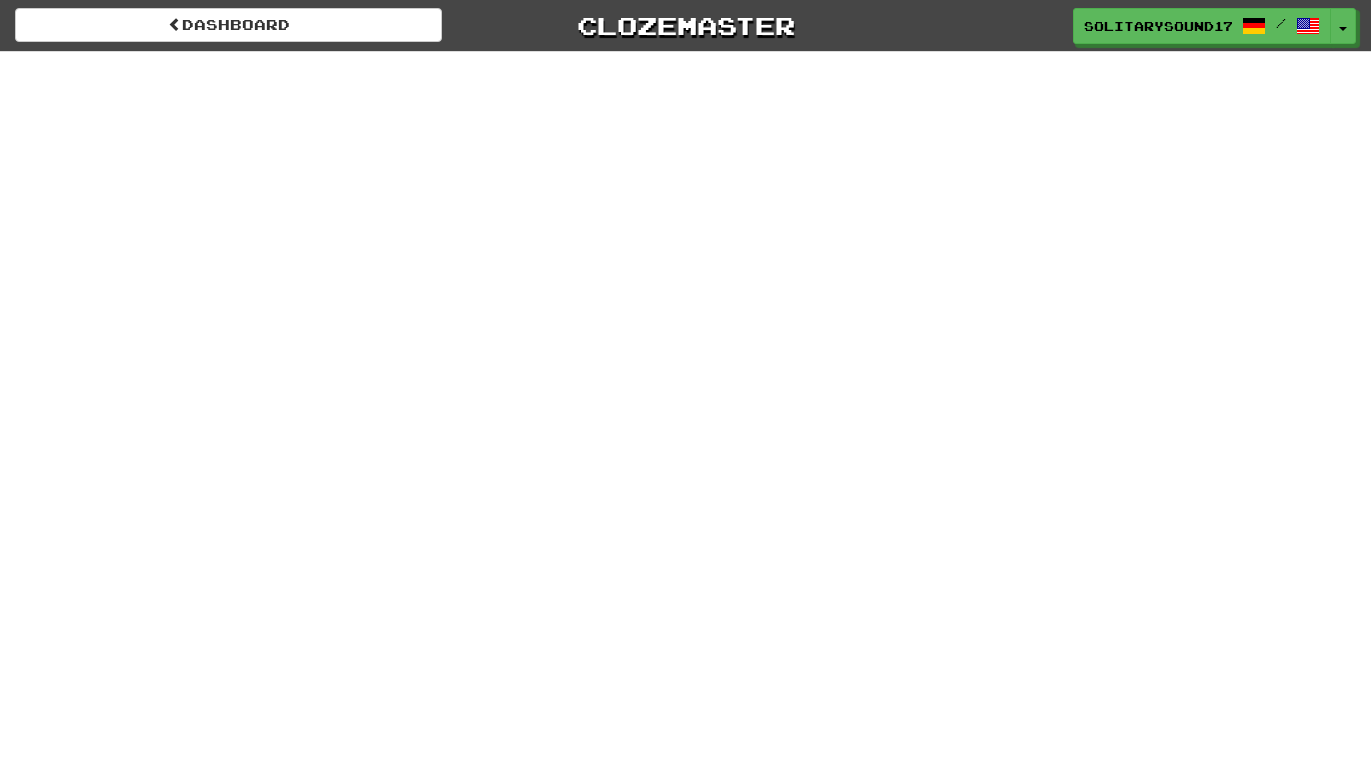 scroll, scrollTop: 0, scrollLeft: 0, axis: both 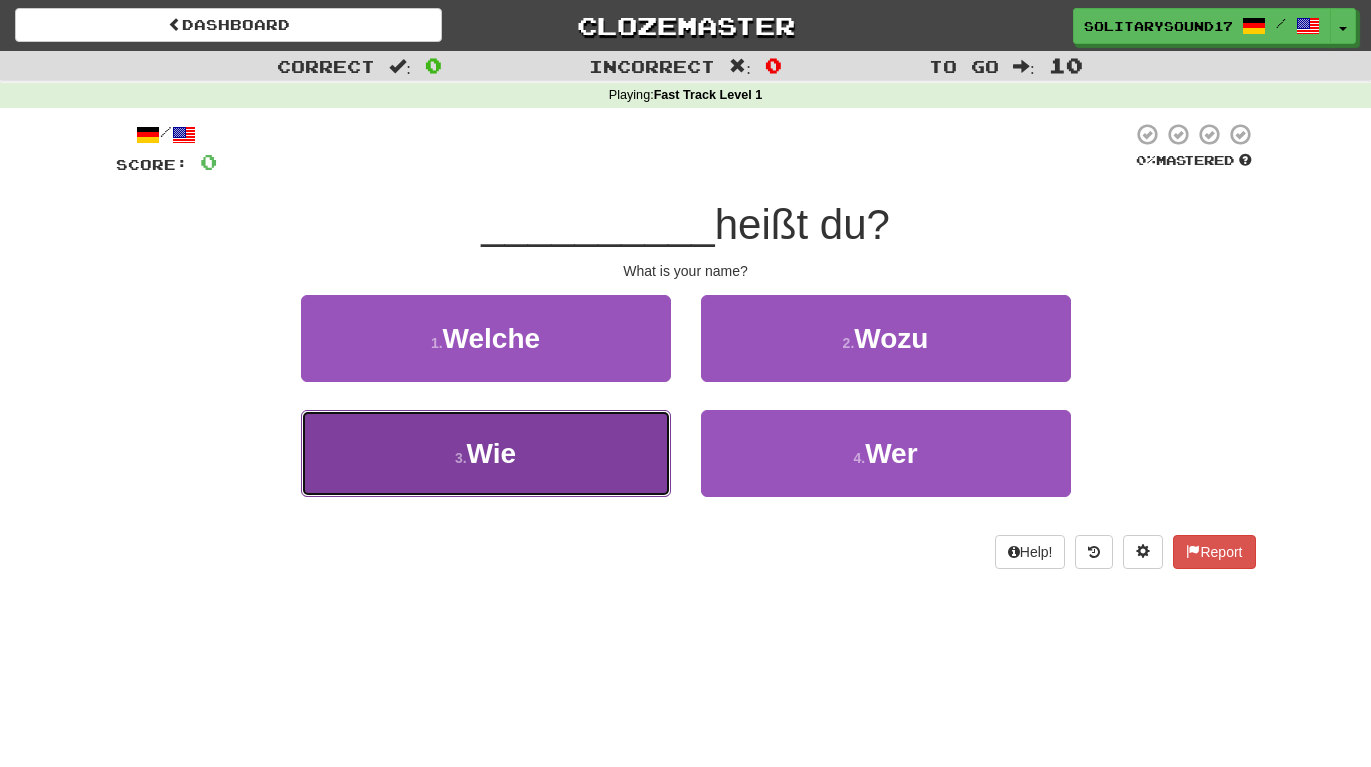click on "3 .  Wie" at bounding box center (486, 453) 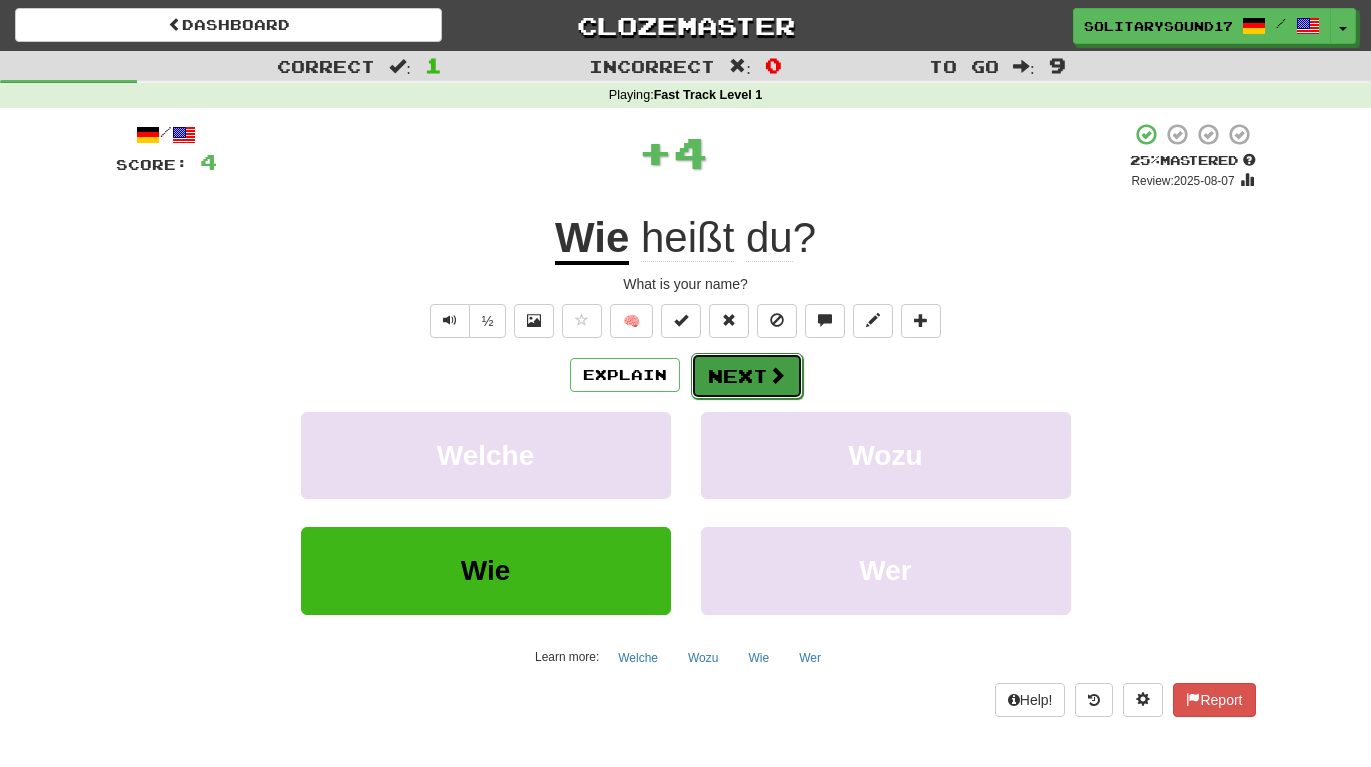 click on "Next" at bounding box center (747, 376) 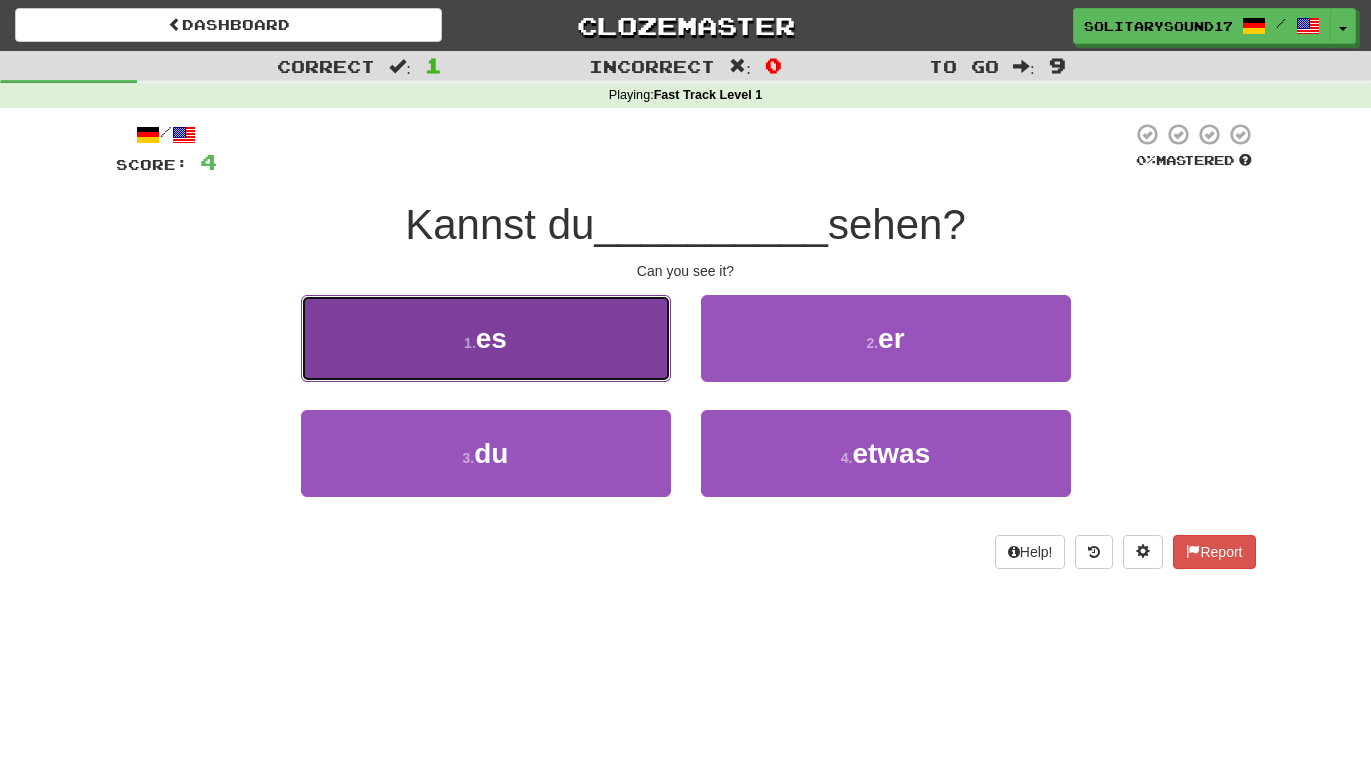 click on "1 .  es" at bounding box center (486, 338) 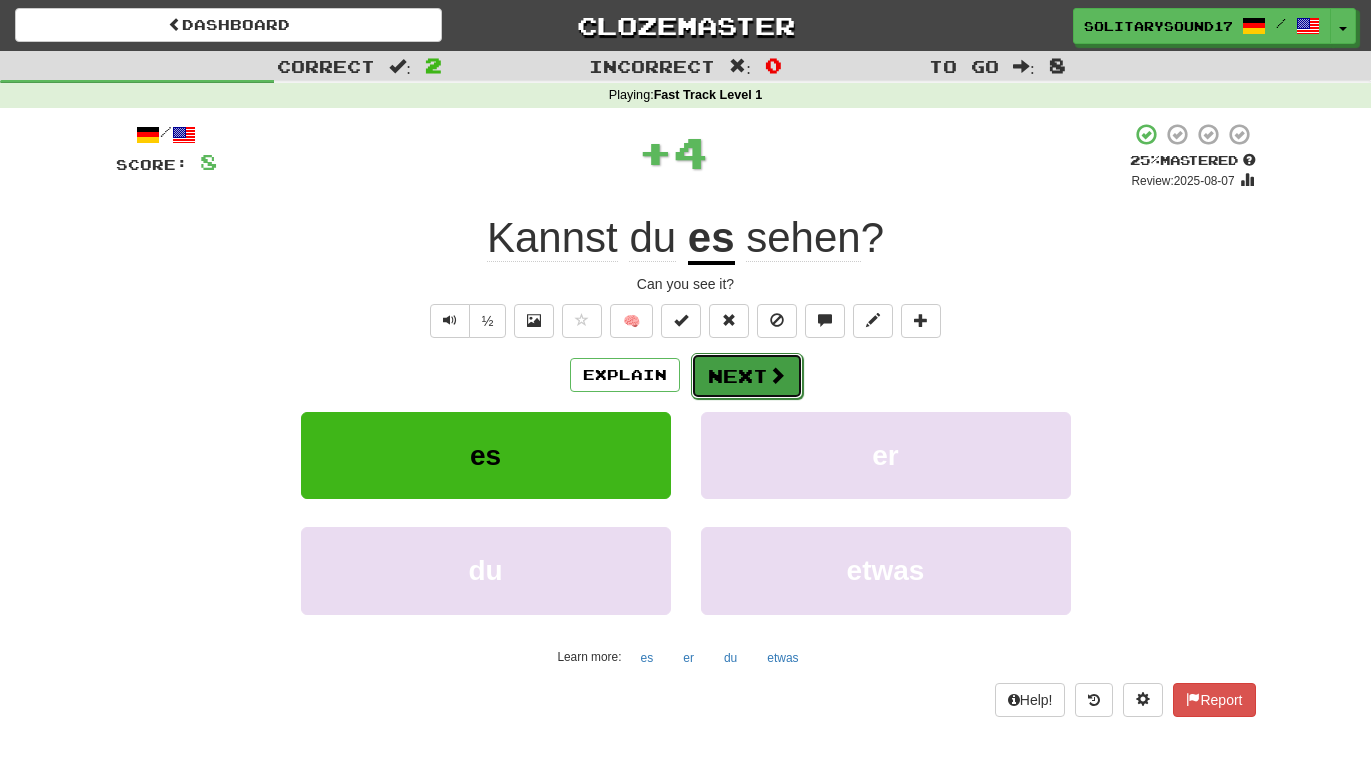 click at bounding box center [777, 375] 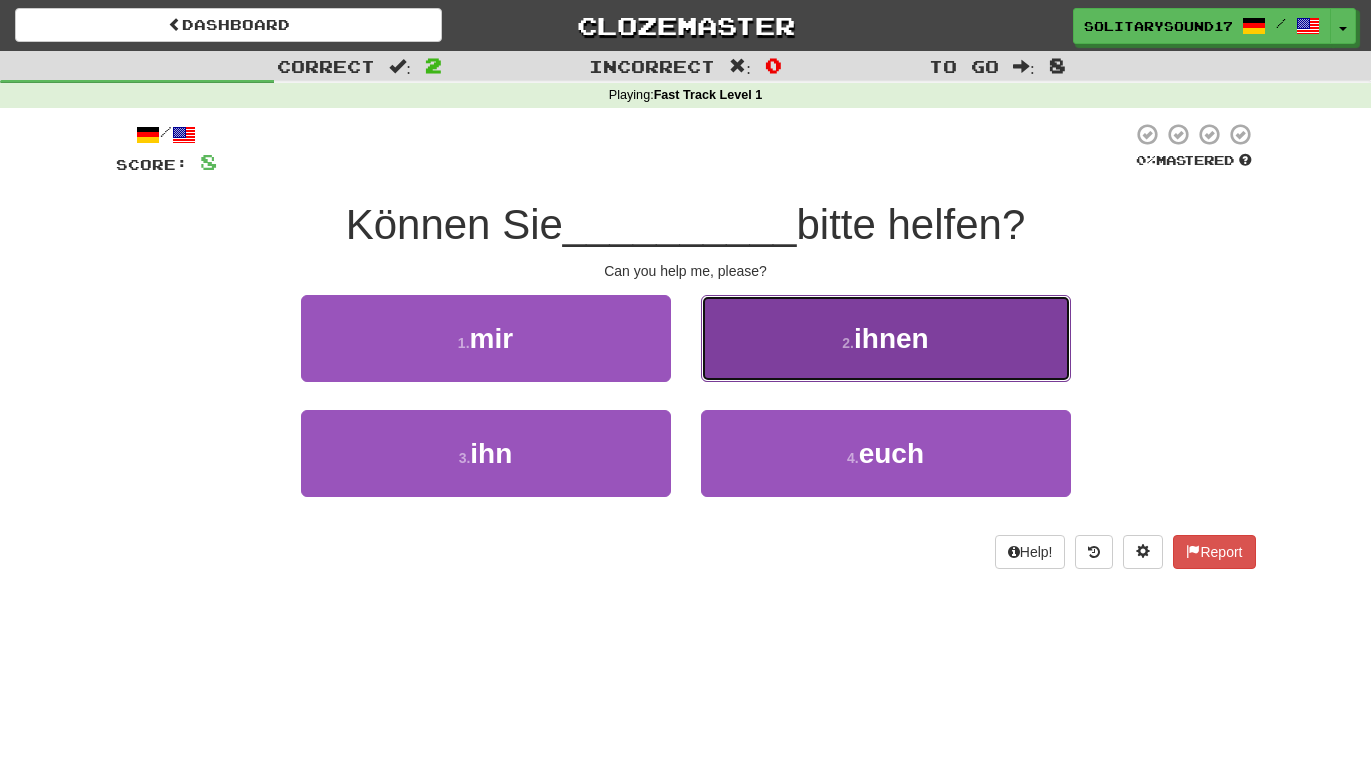 click on "2 .  ihnen" at bounding box center [886, 338] 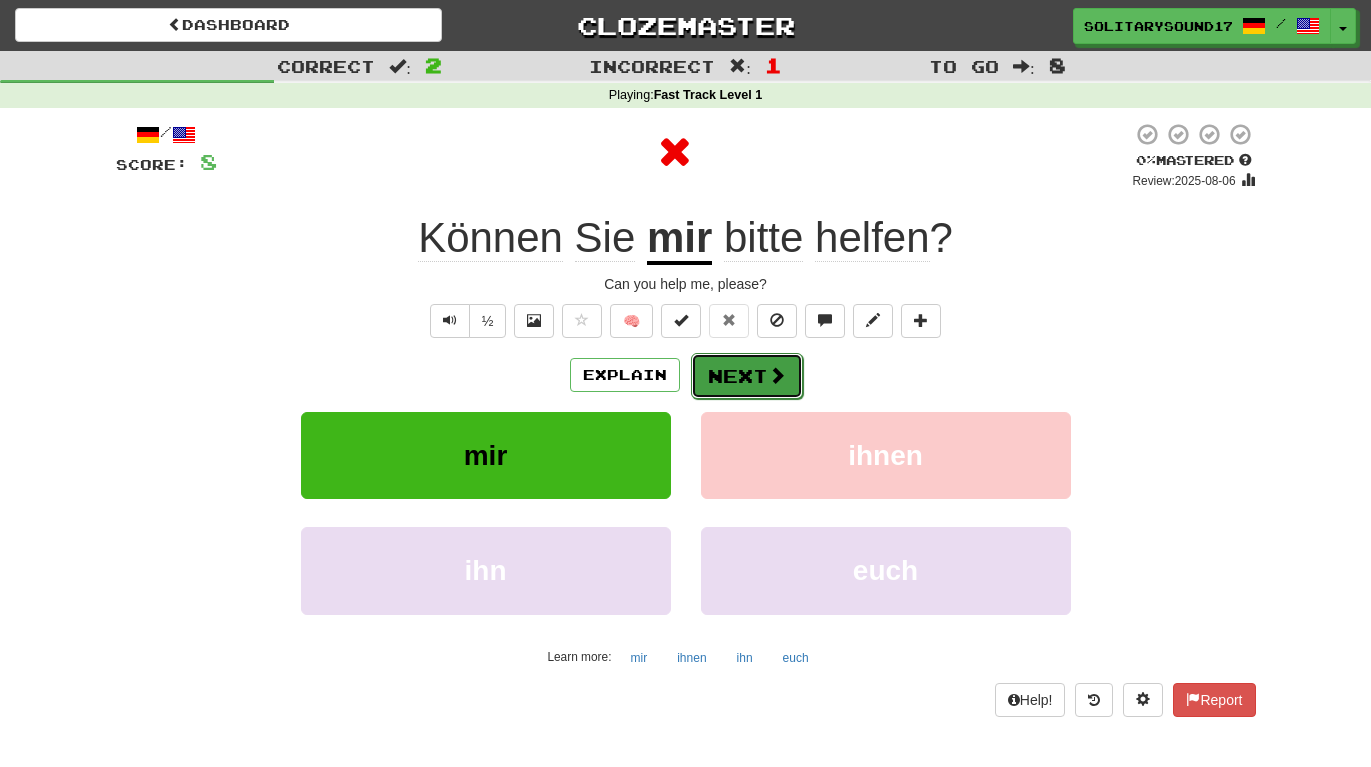 click at bounding box center (777, 375) 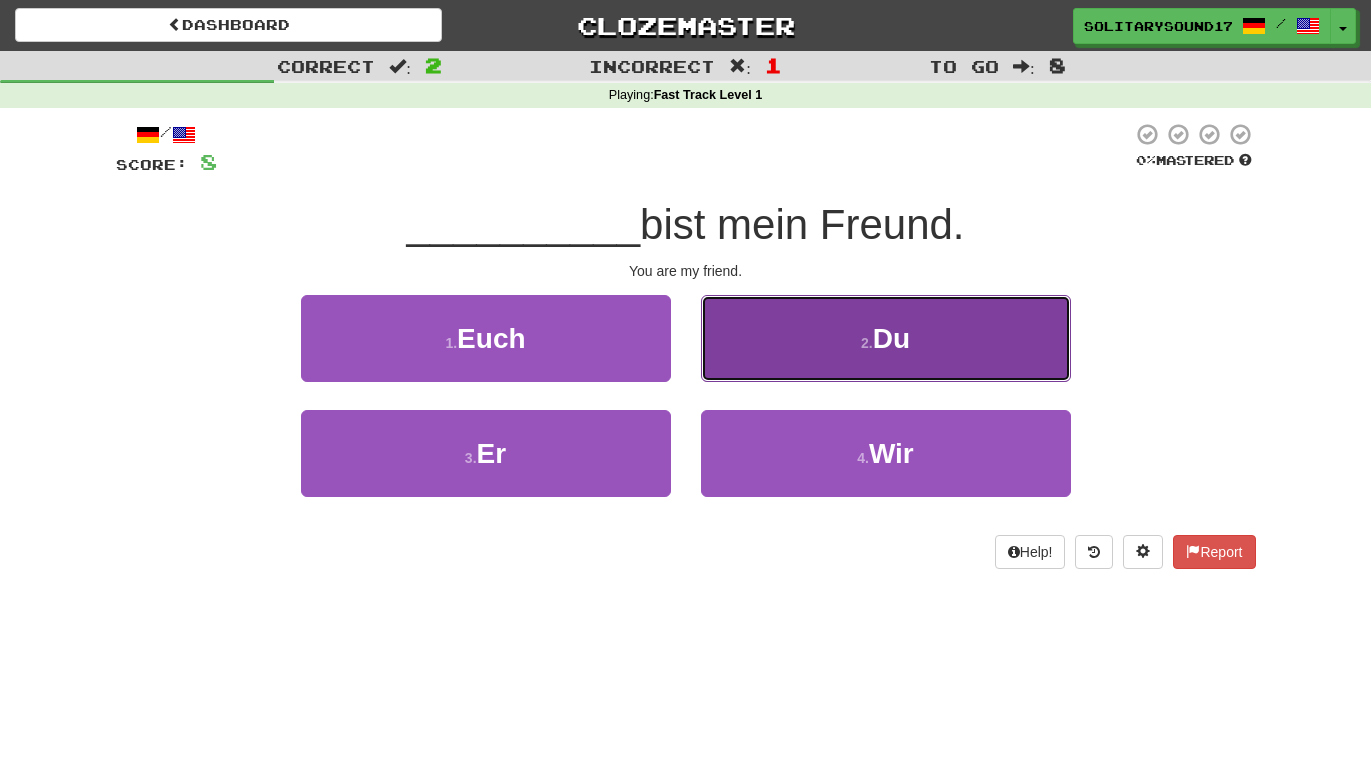 click on "2 .  Du" at bounding box center [886, 338] 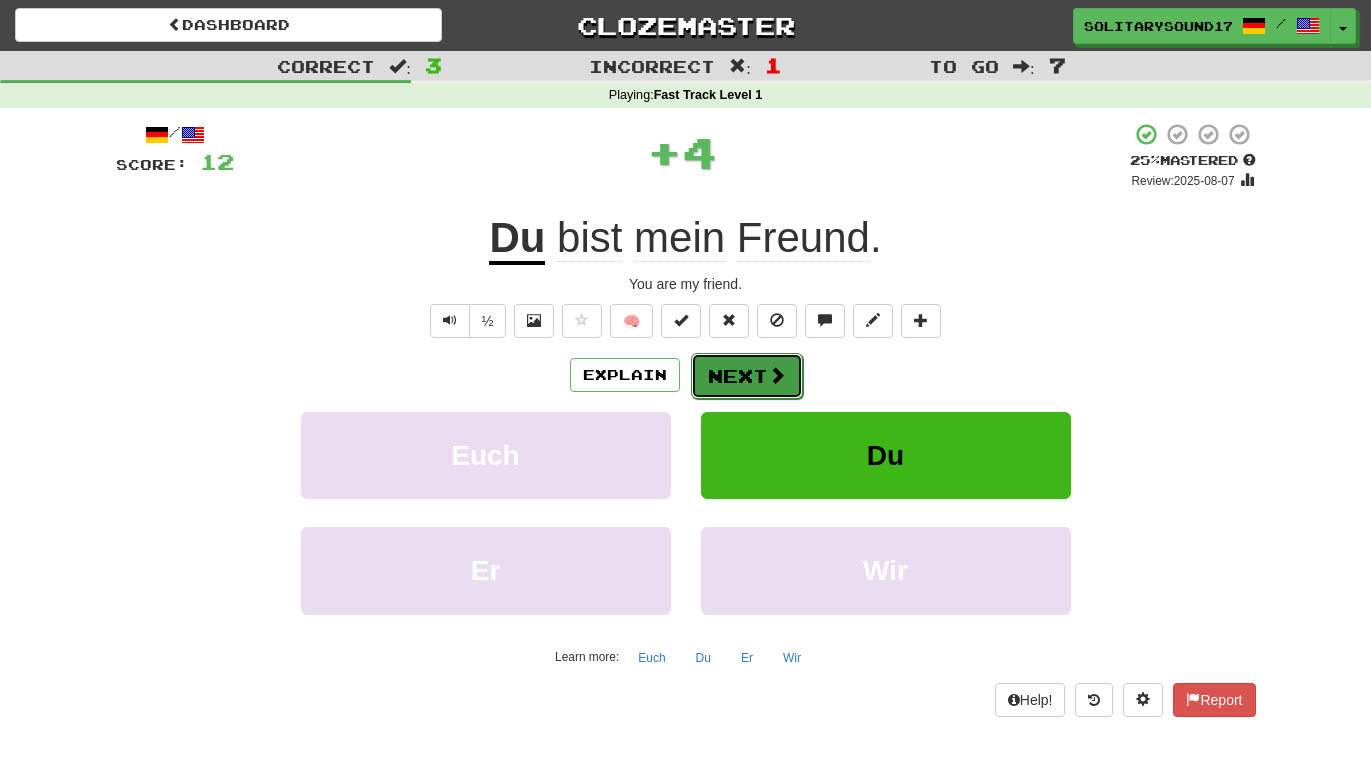 click on "Next" at bounding box center [747, 376] 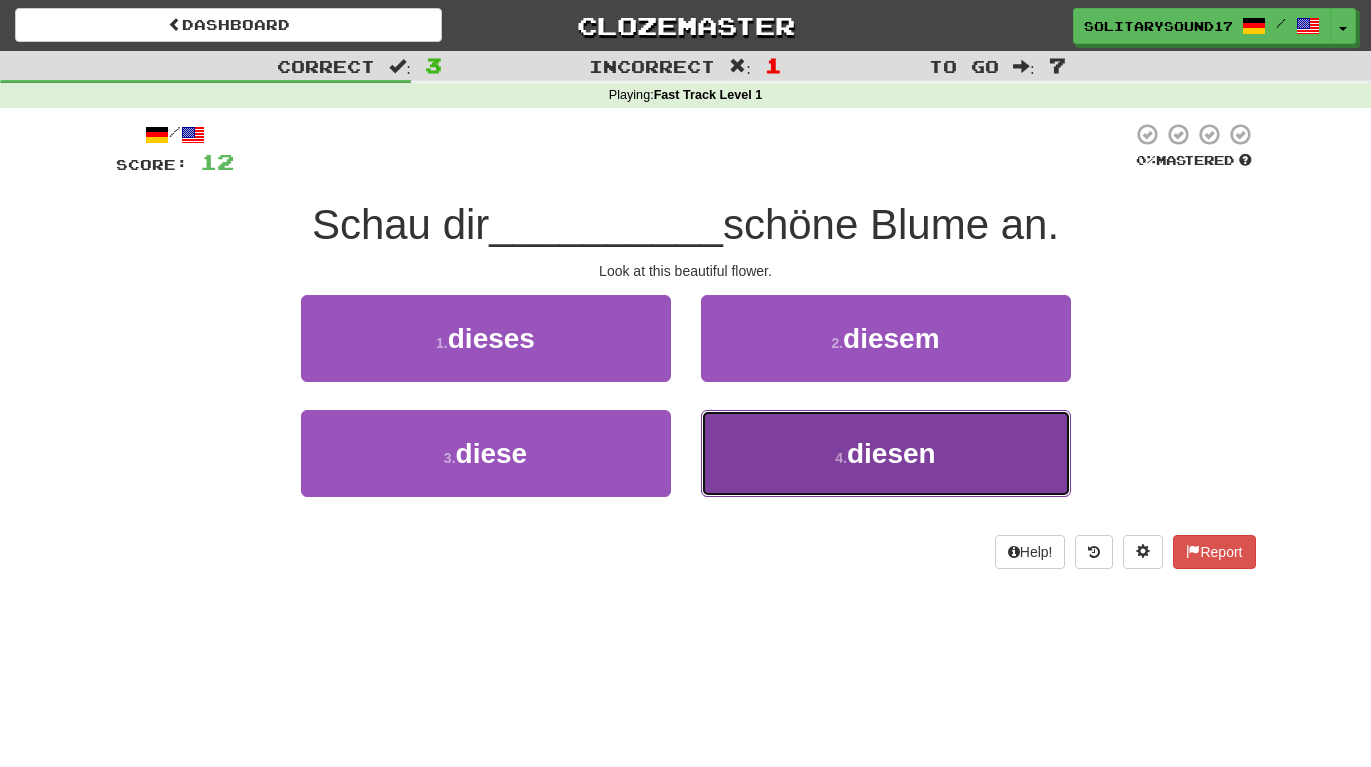 click on "diesen" at bounding box center [891, 453] 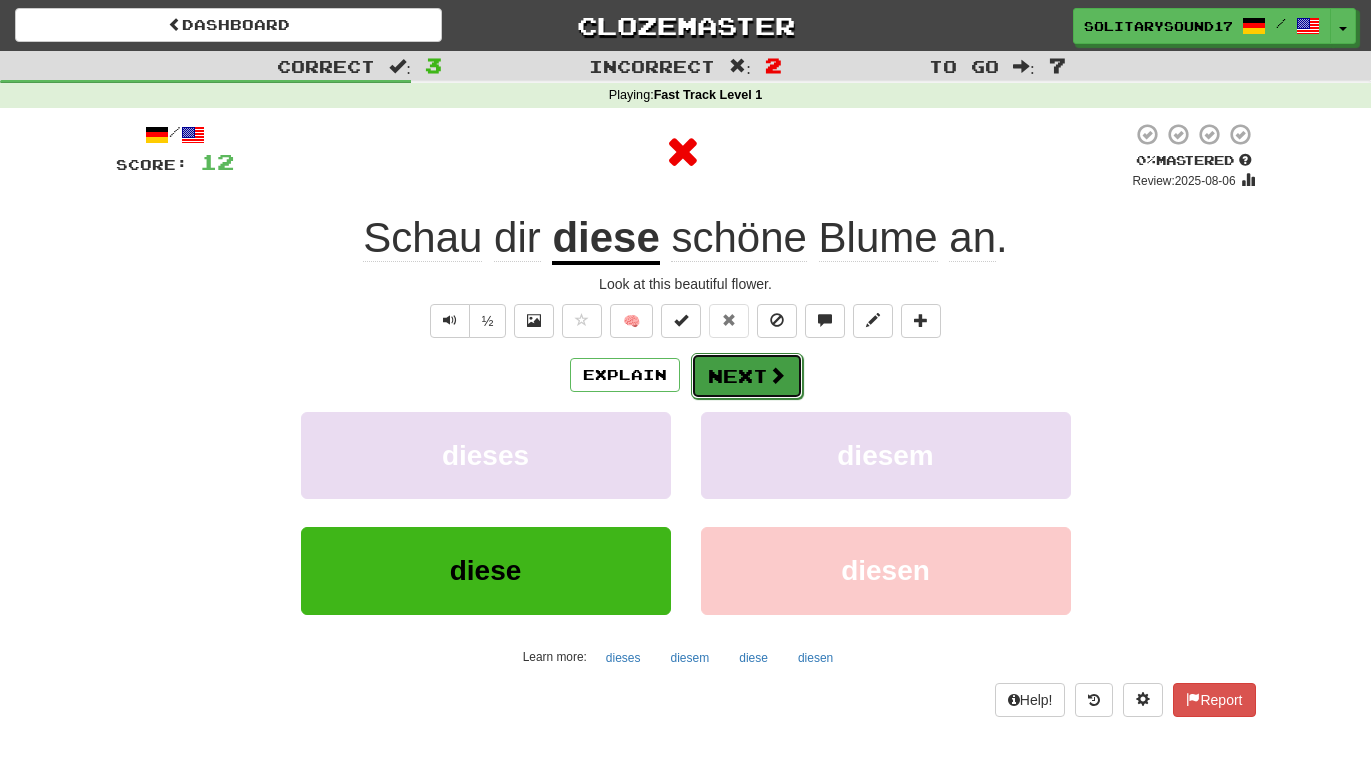 click on "Next" at bounding box center (747, 376) 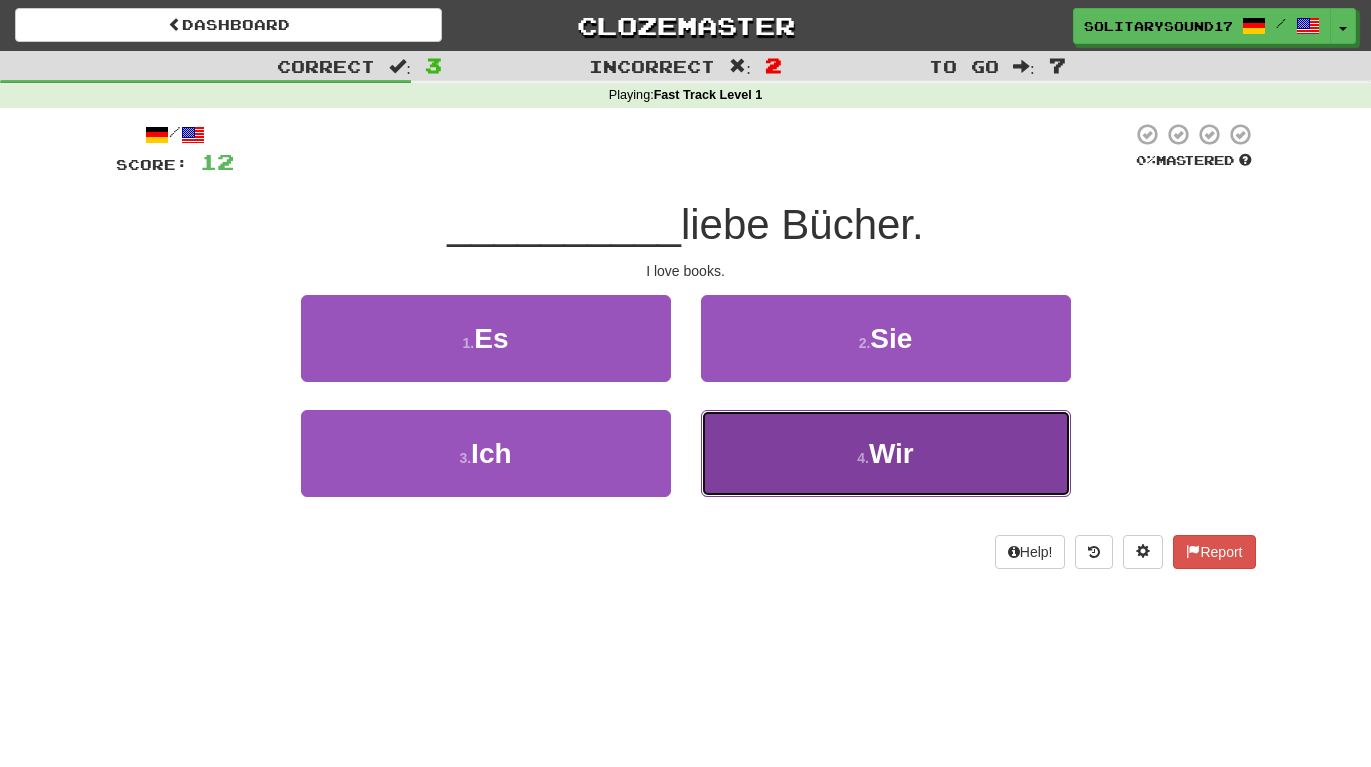 click on "4 .  Wir" at bounding box center [886, 453] 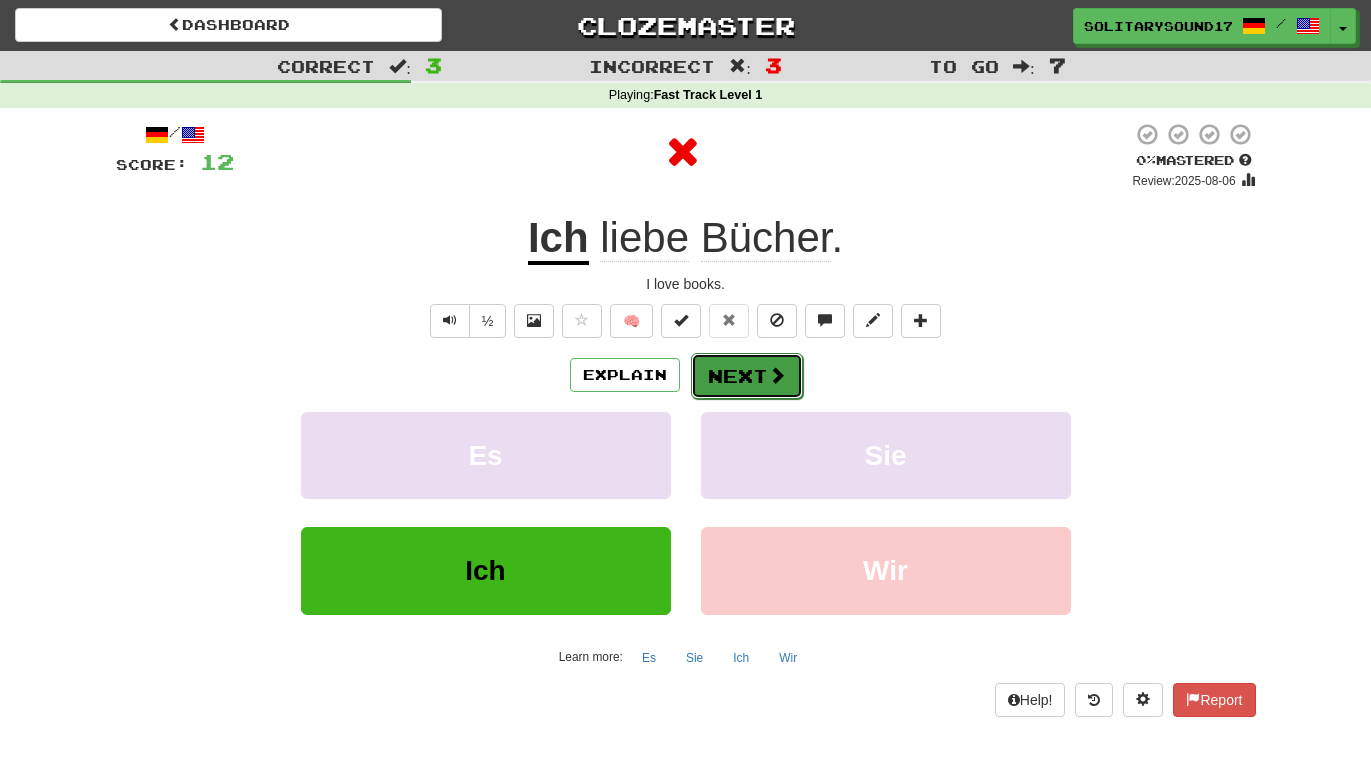 click on "Next" at bounding box center [747, 376] 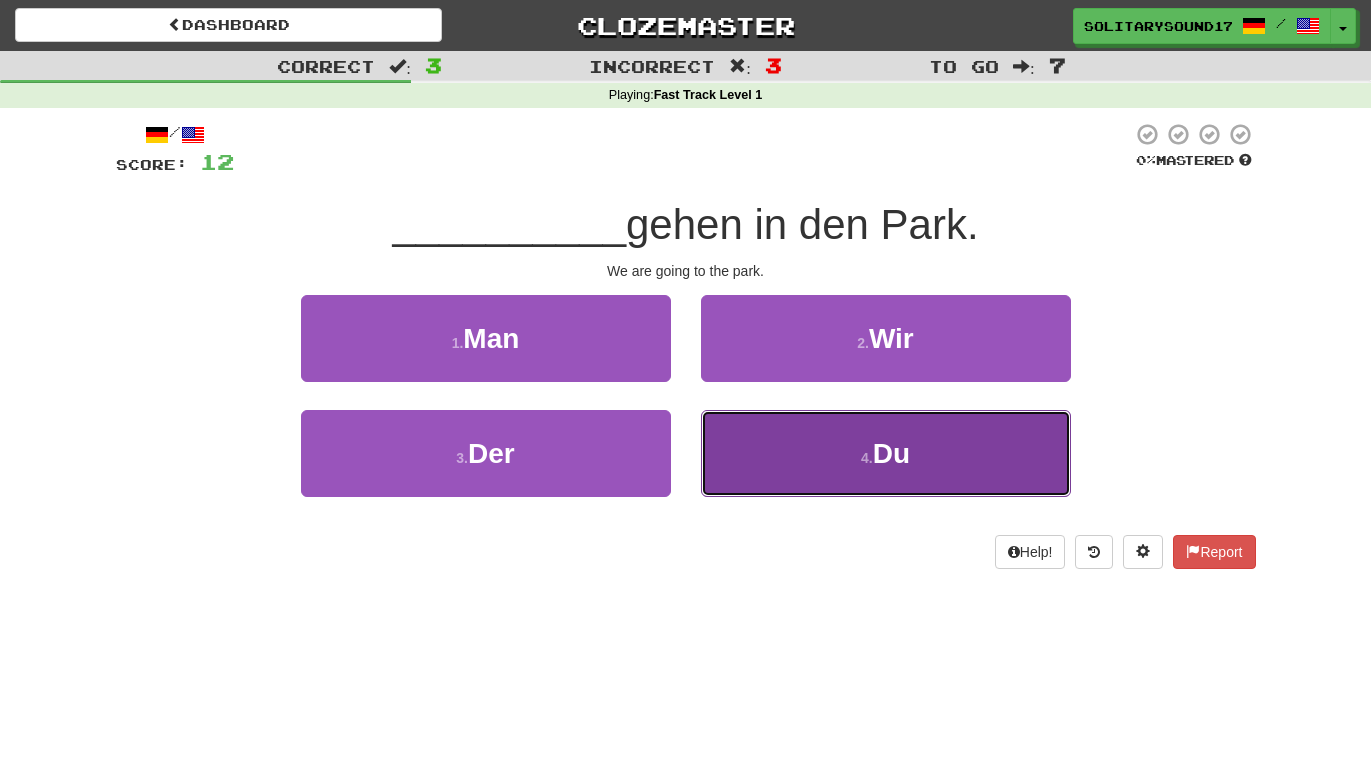 click on "4 .  Du" at bounding box center (886, 453) 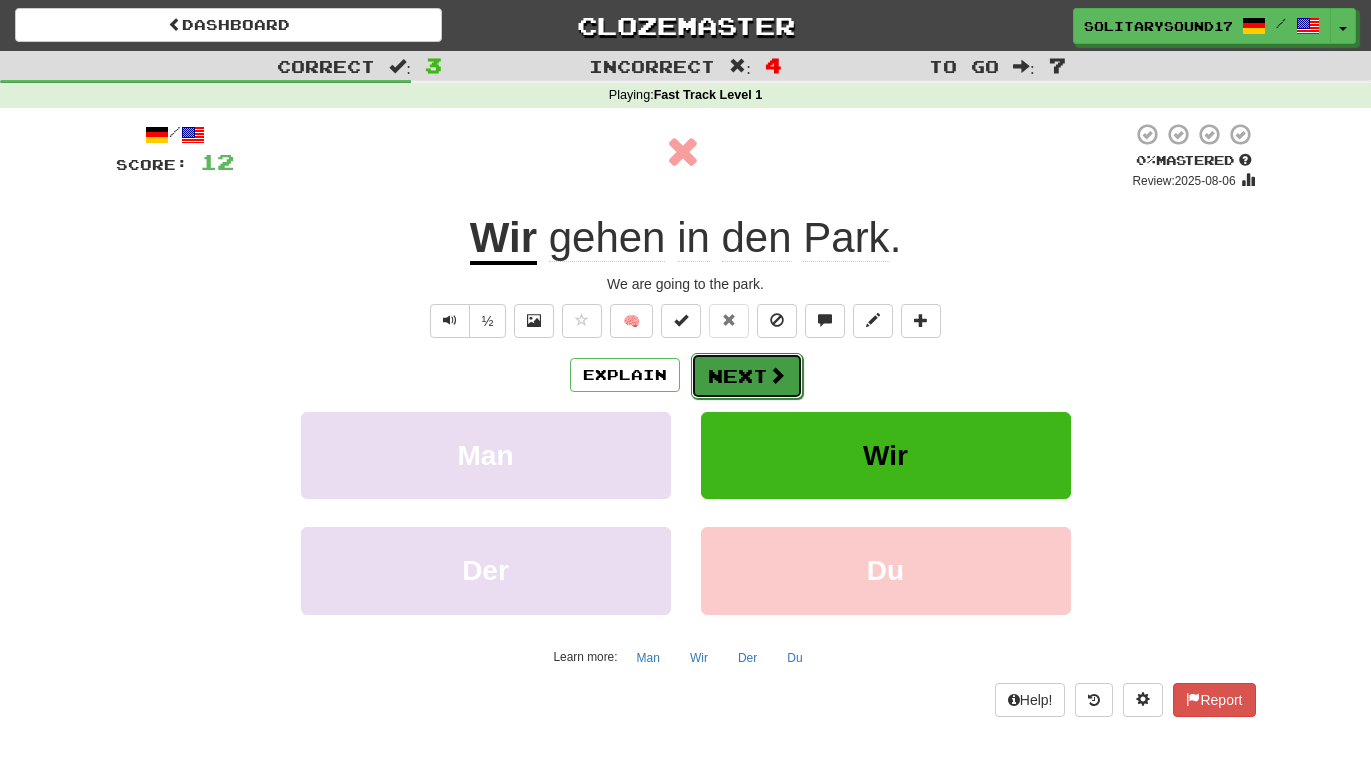click on "Next" at bounding box center (747, 376) 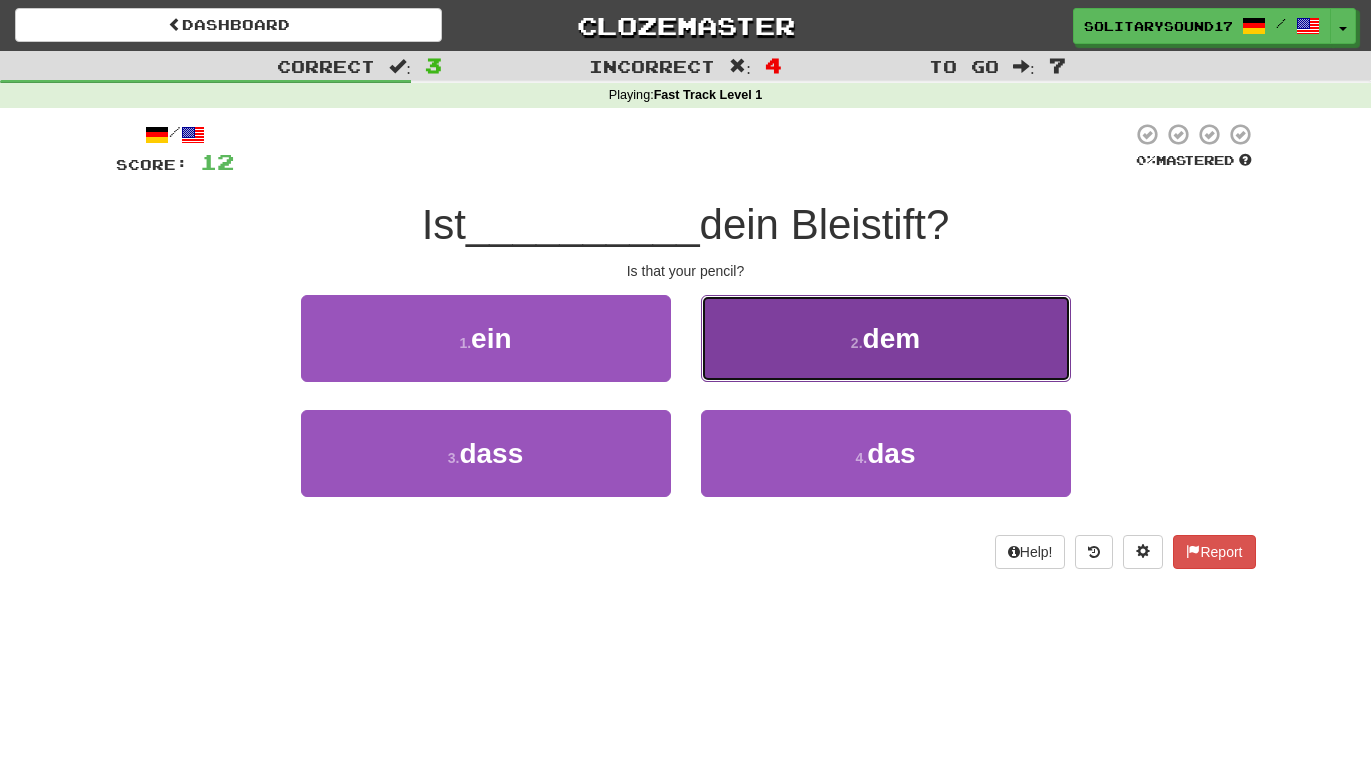 click on "2 .  dem" at bounding box center (886, 338) 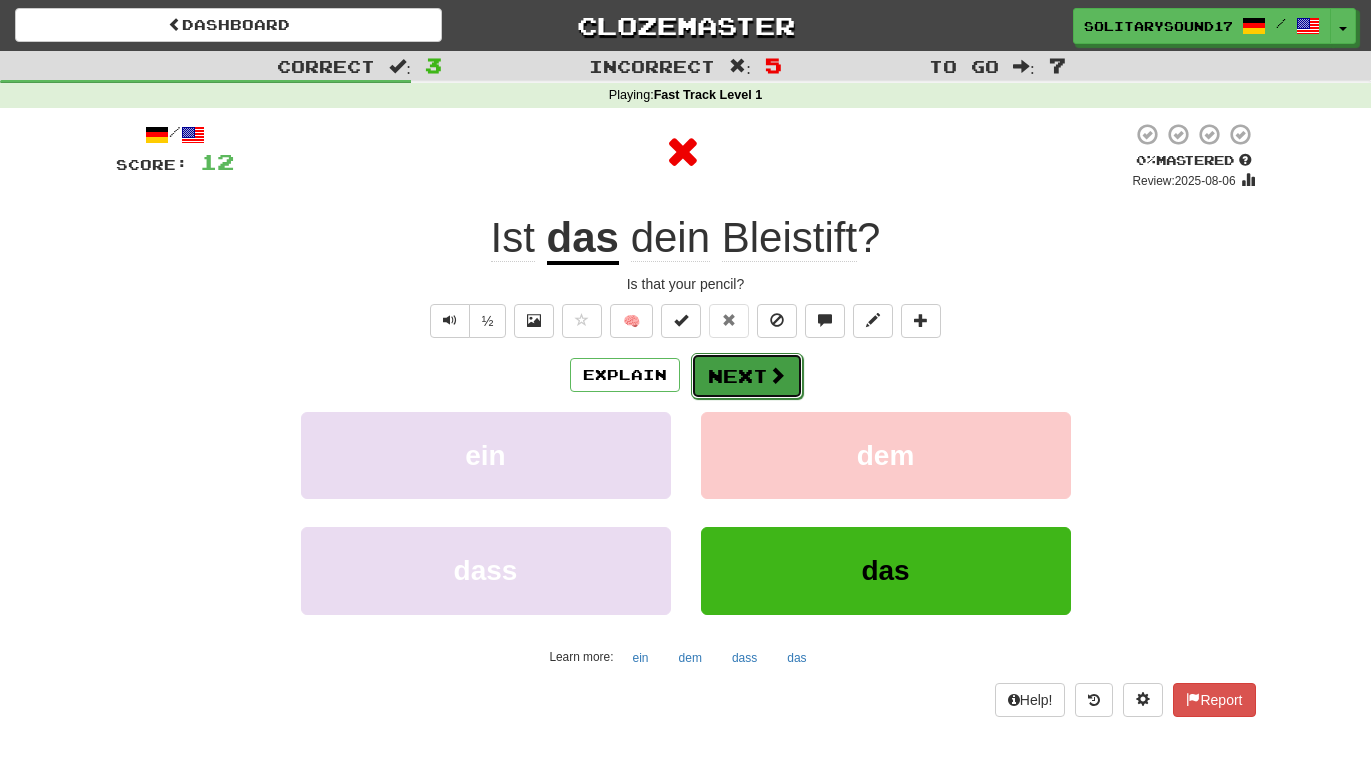 click on "Next" at bounding box center (747, 376) 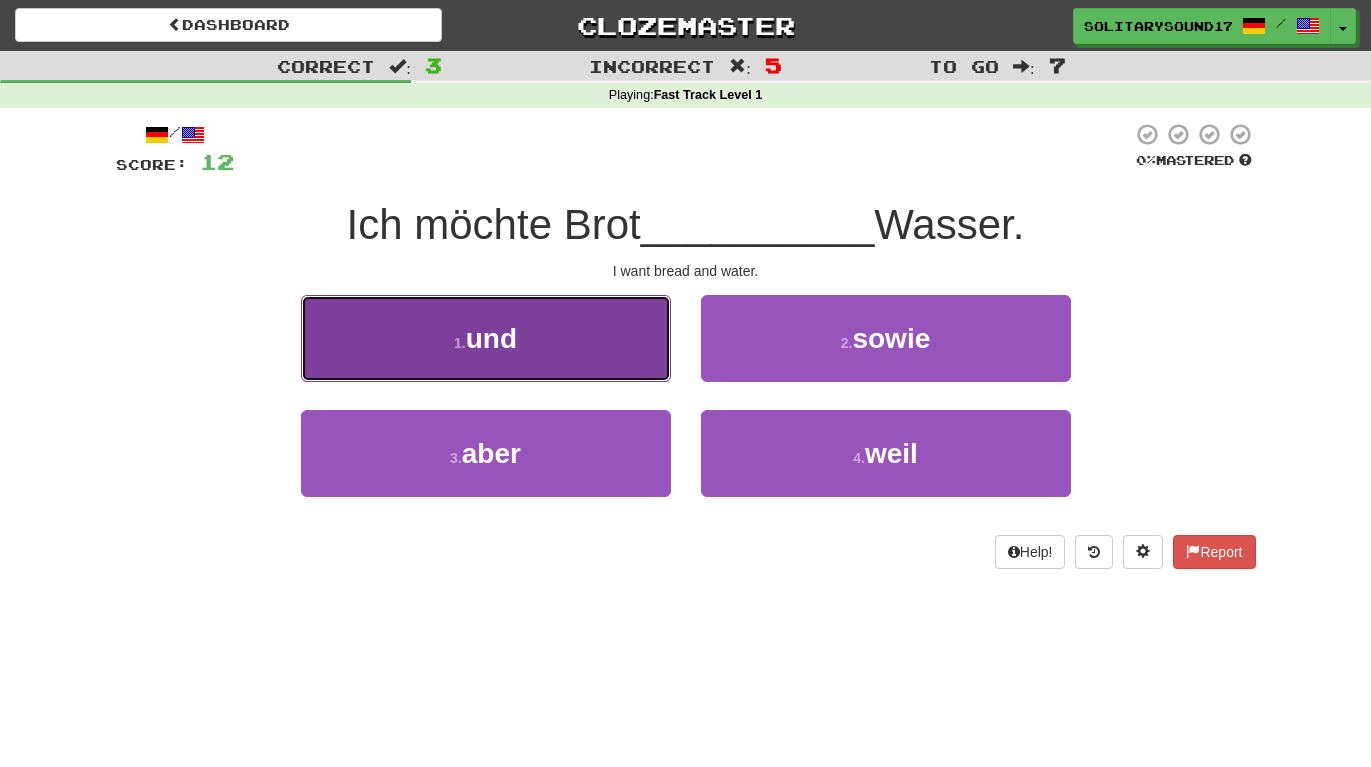 click on "1 .  und" at bounding box center (486, 338) 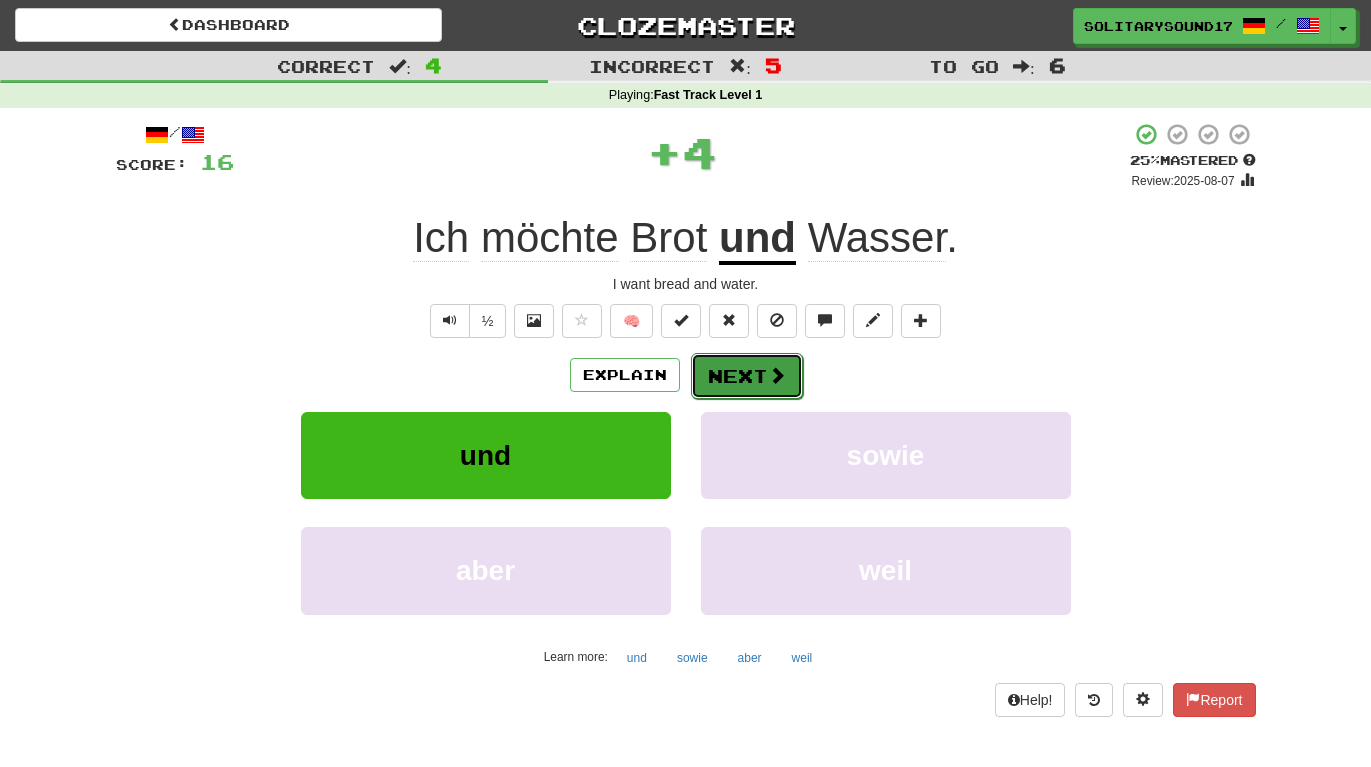 click at bounding box center [777, 375] 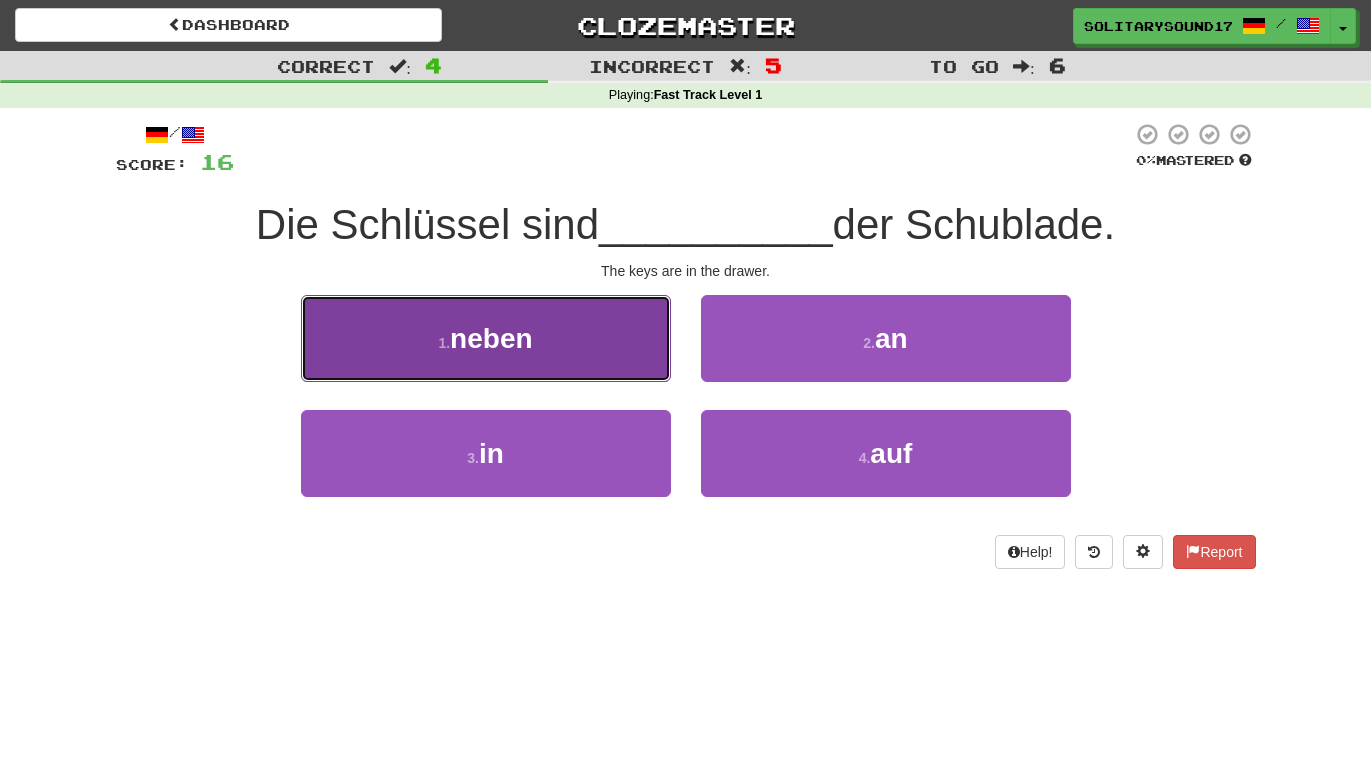 click on "1 .  neben" at bounding box center (486, 338) 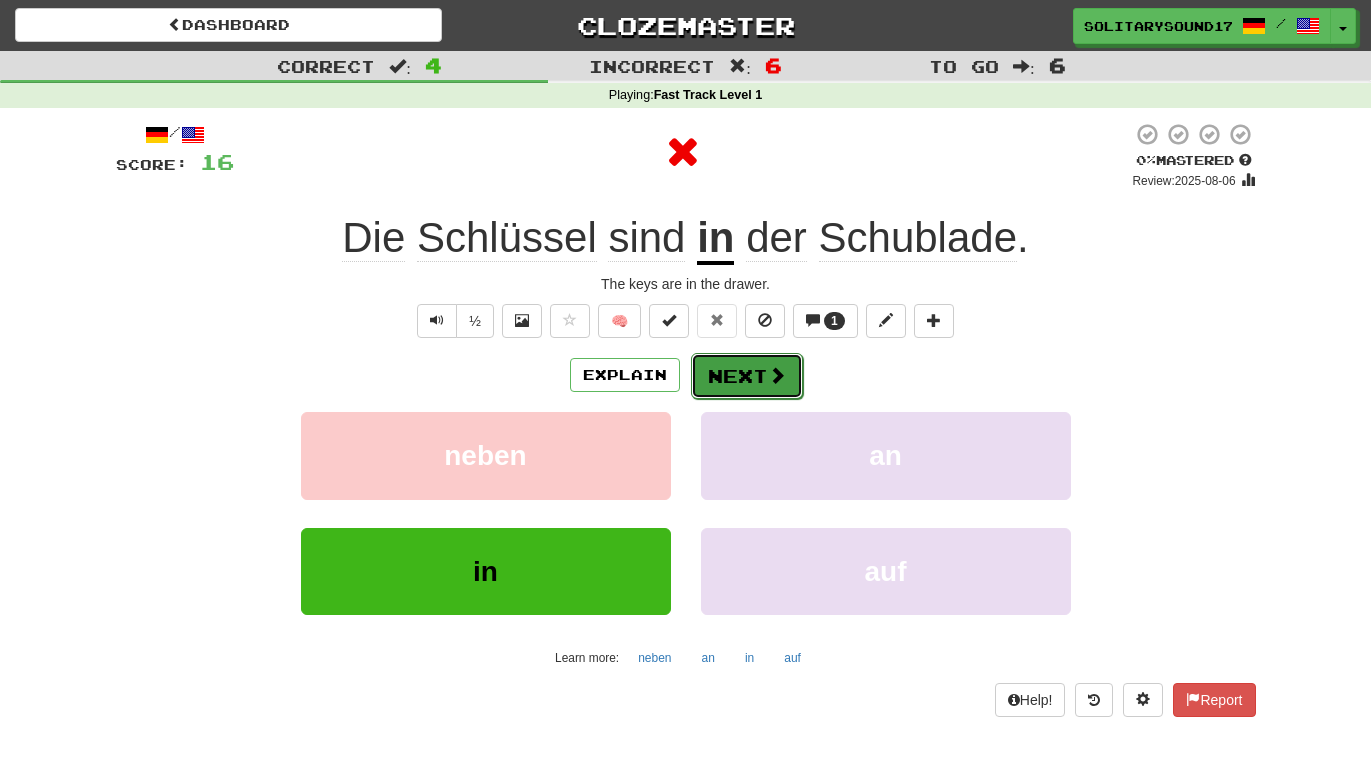 click on "Next" at bounding box center [747, 376] 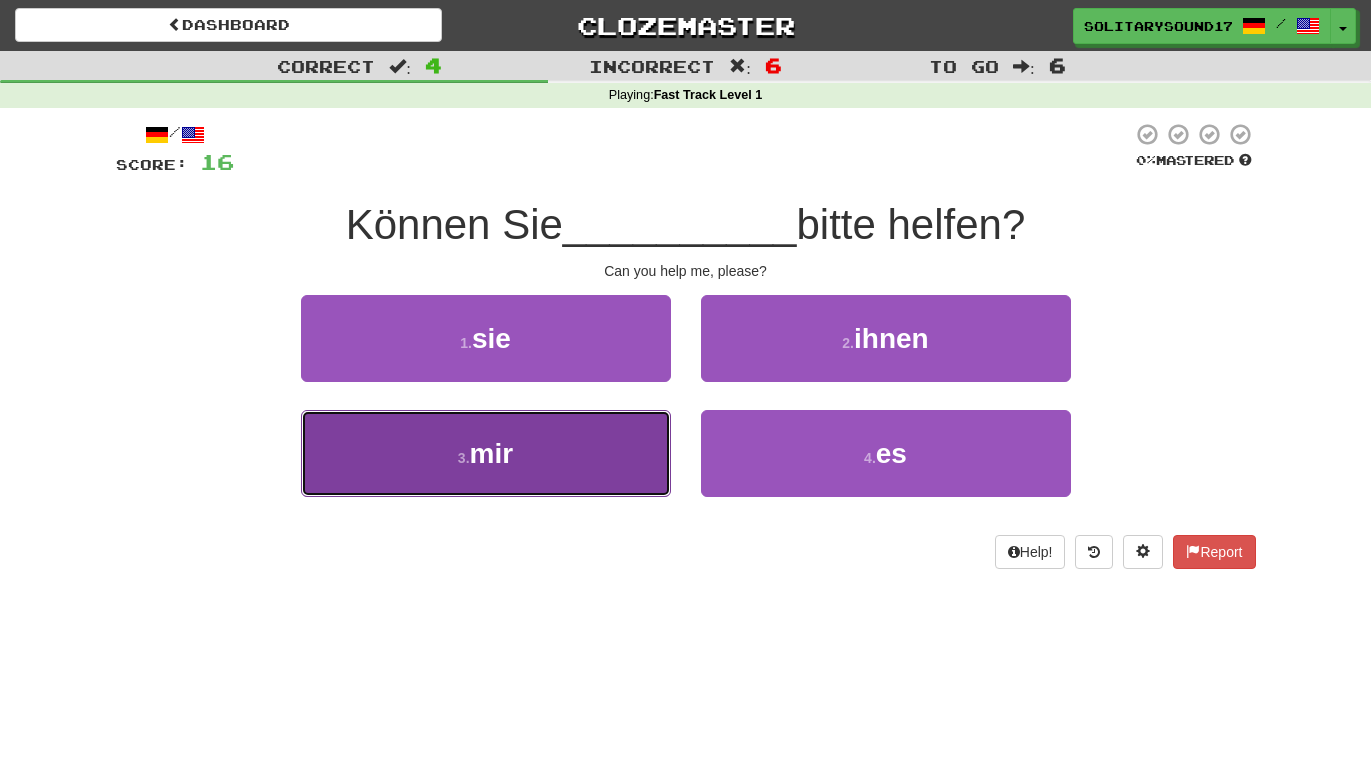 click on "3 .  mir" at bounding box center (486, 453) 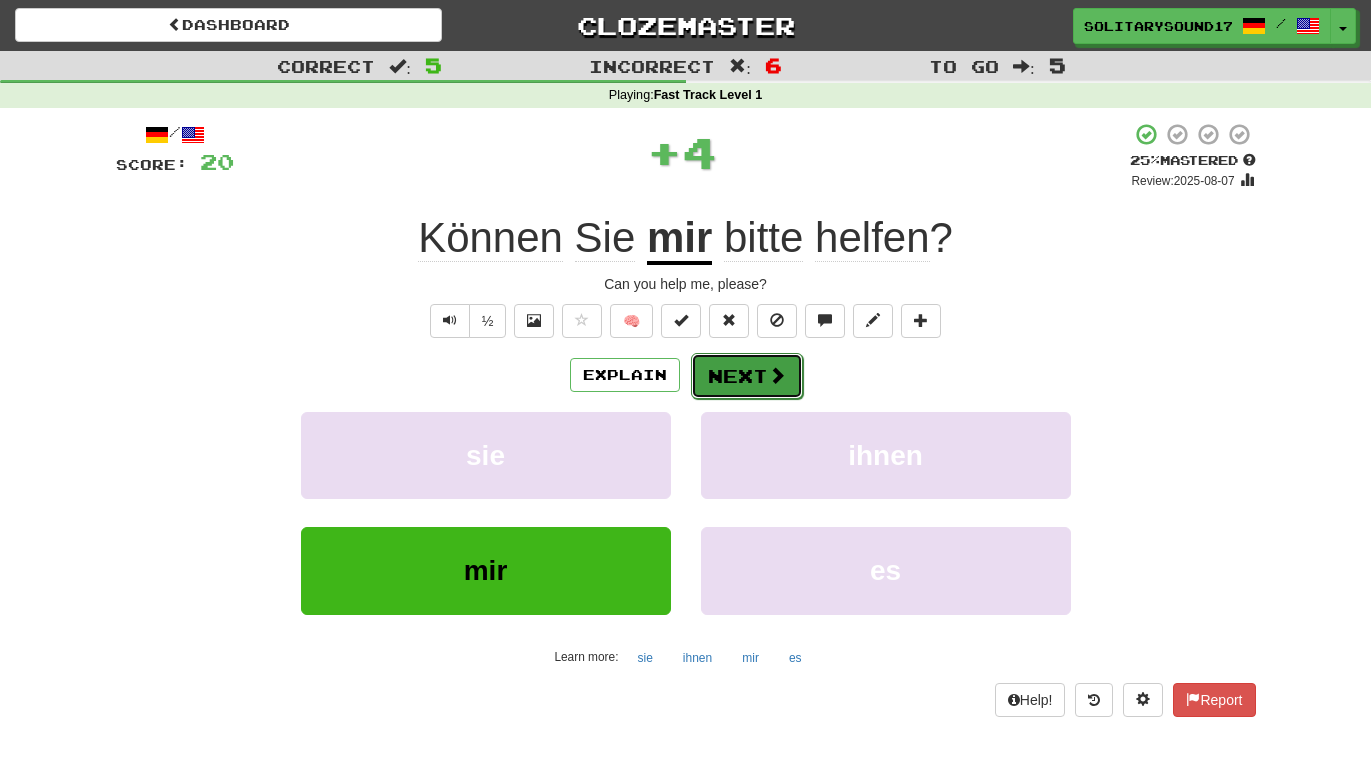 click on "Next" at bounding box center [747, 376] 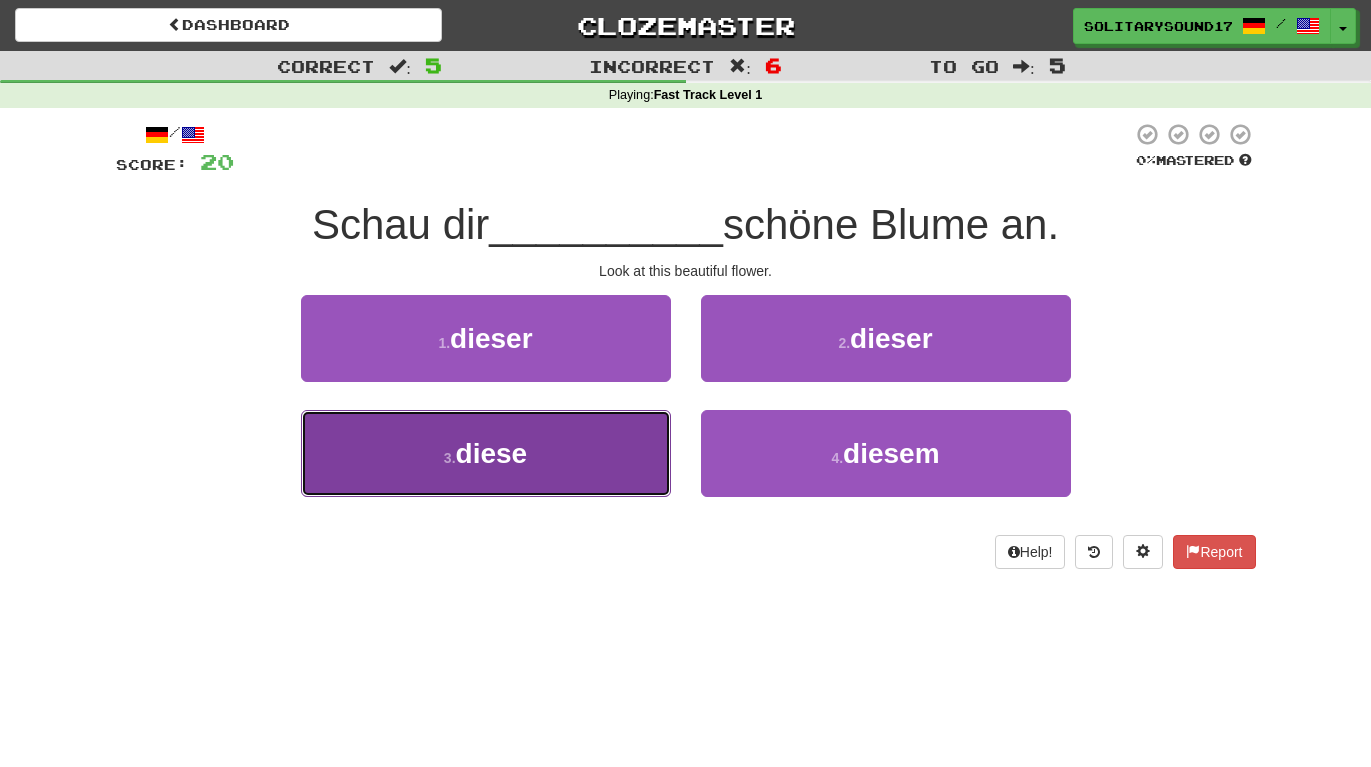 click on "3 .  diese" at bounding box center [486, 453] 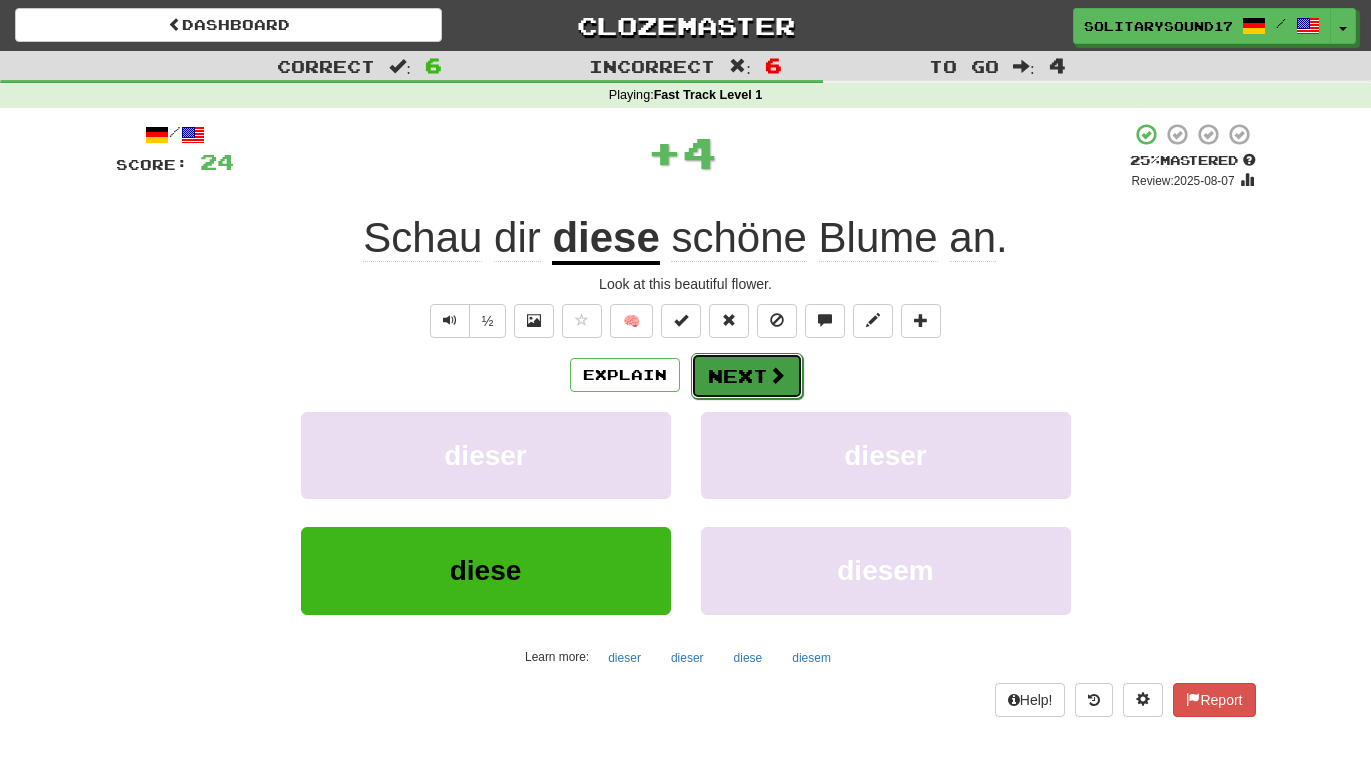 click on "Next" at bounding box center (747, 376) 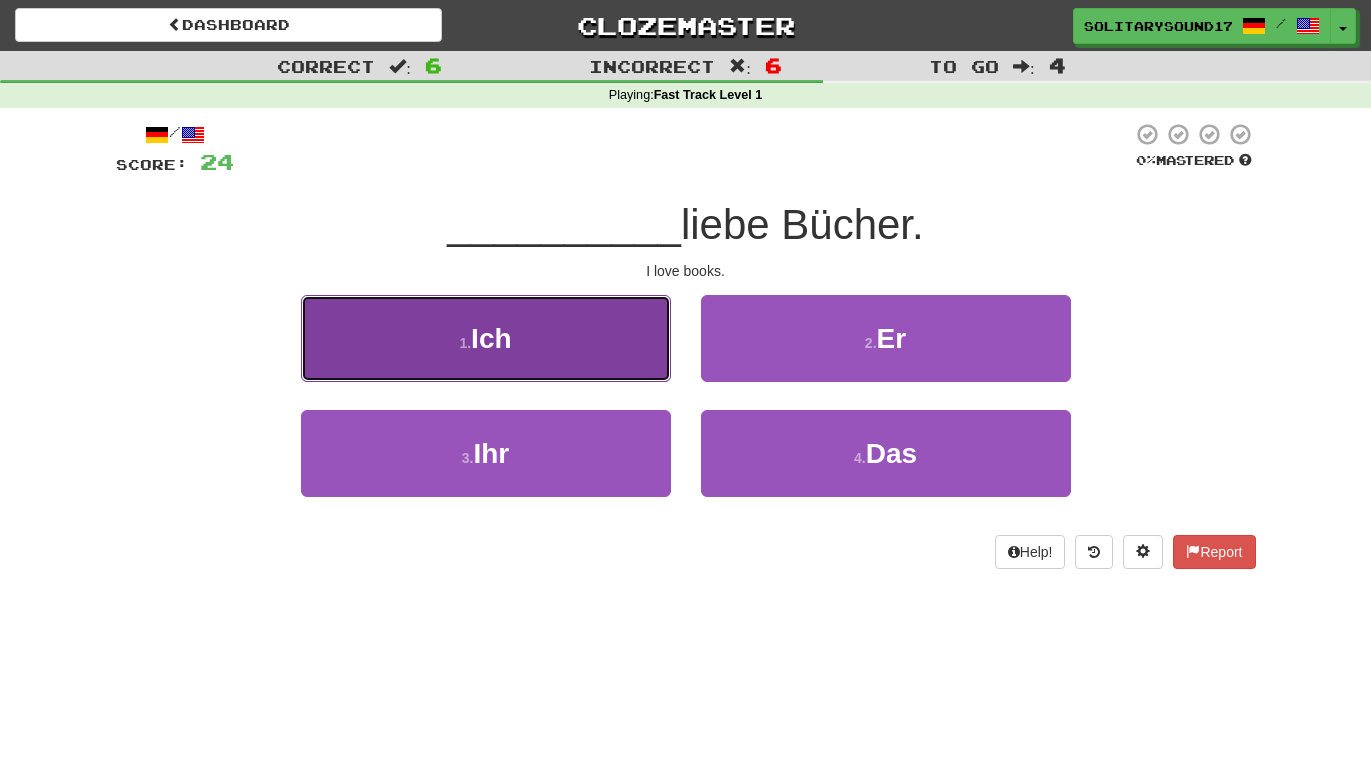 click on "1 .  Ich" at bounding box center [486, 338] 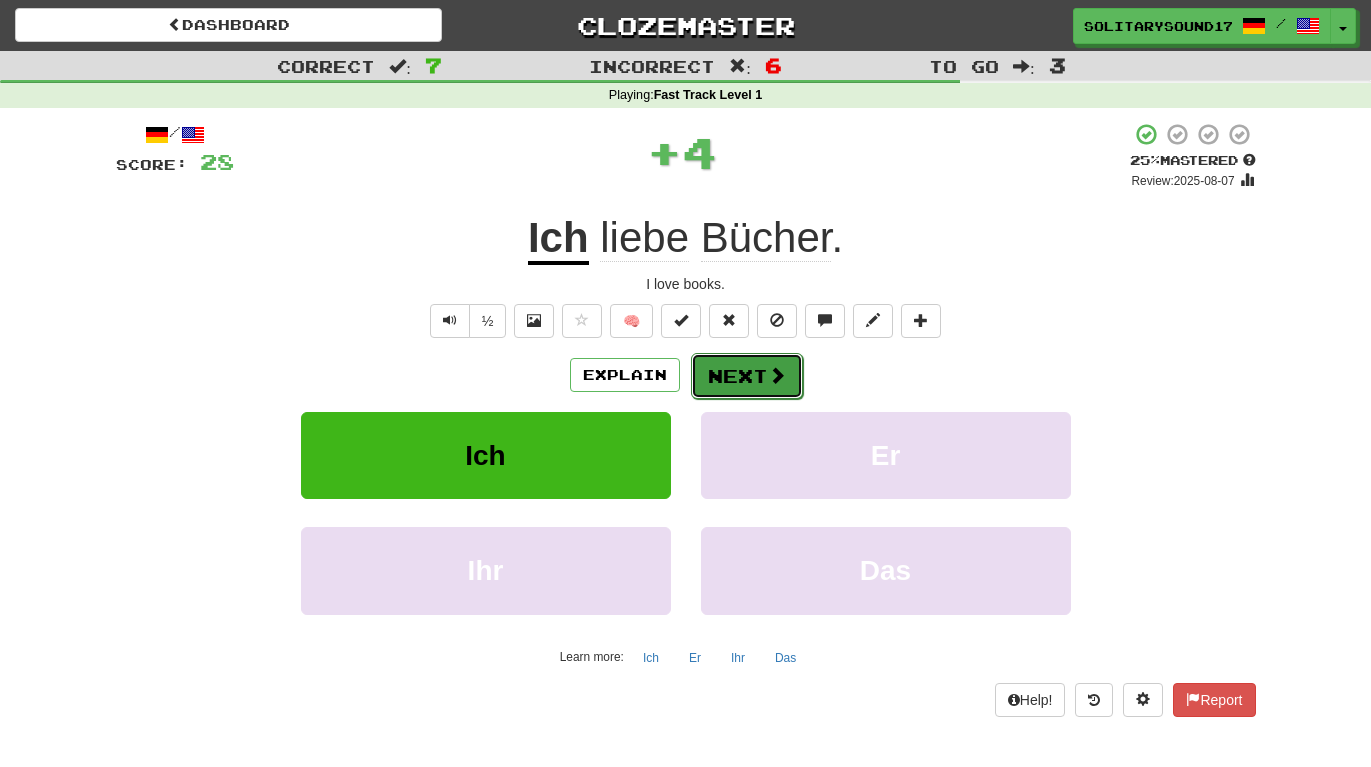 click on "Next" at bounding box center (747, 376) 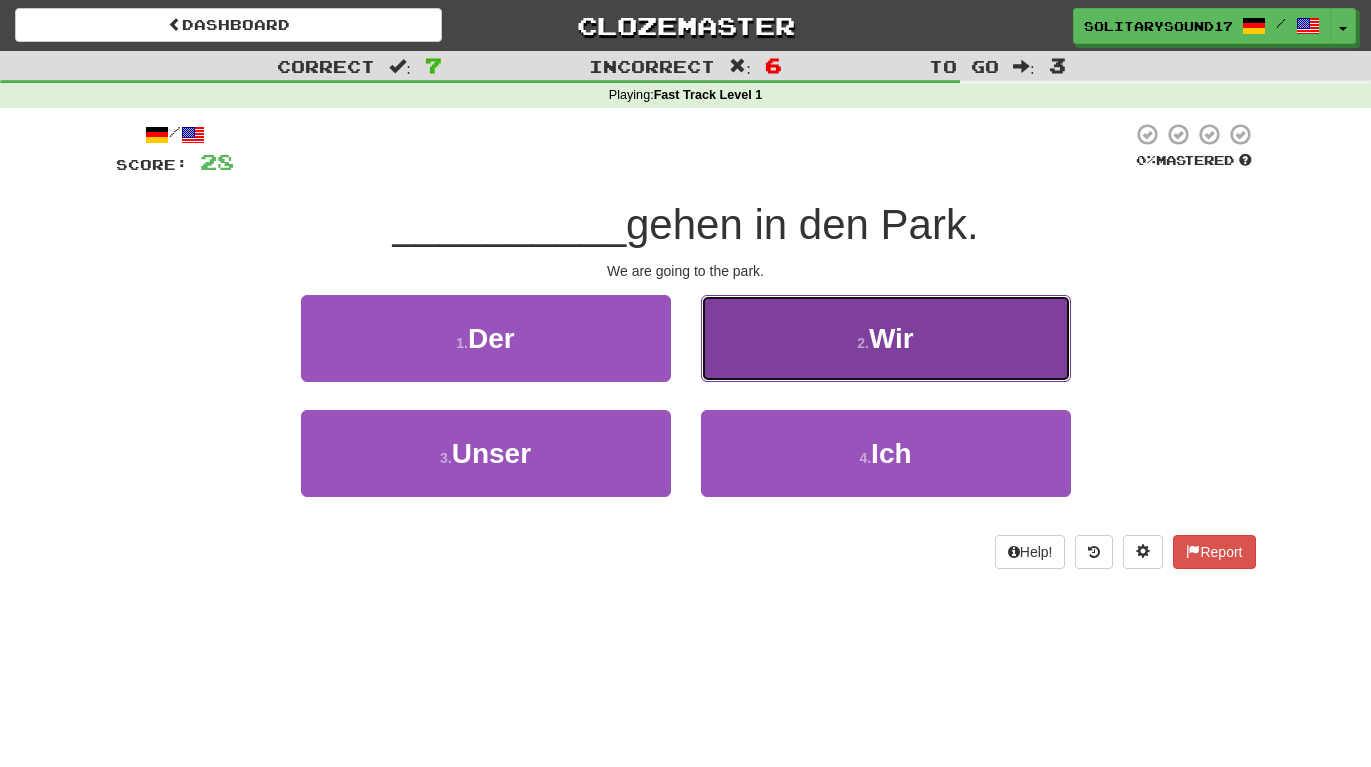 click on "2 .  Wir" at bounding box center (886, 338) 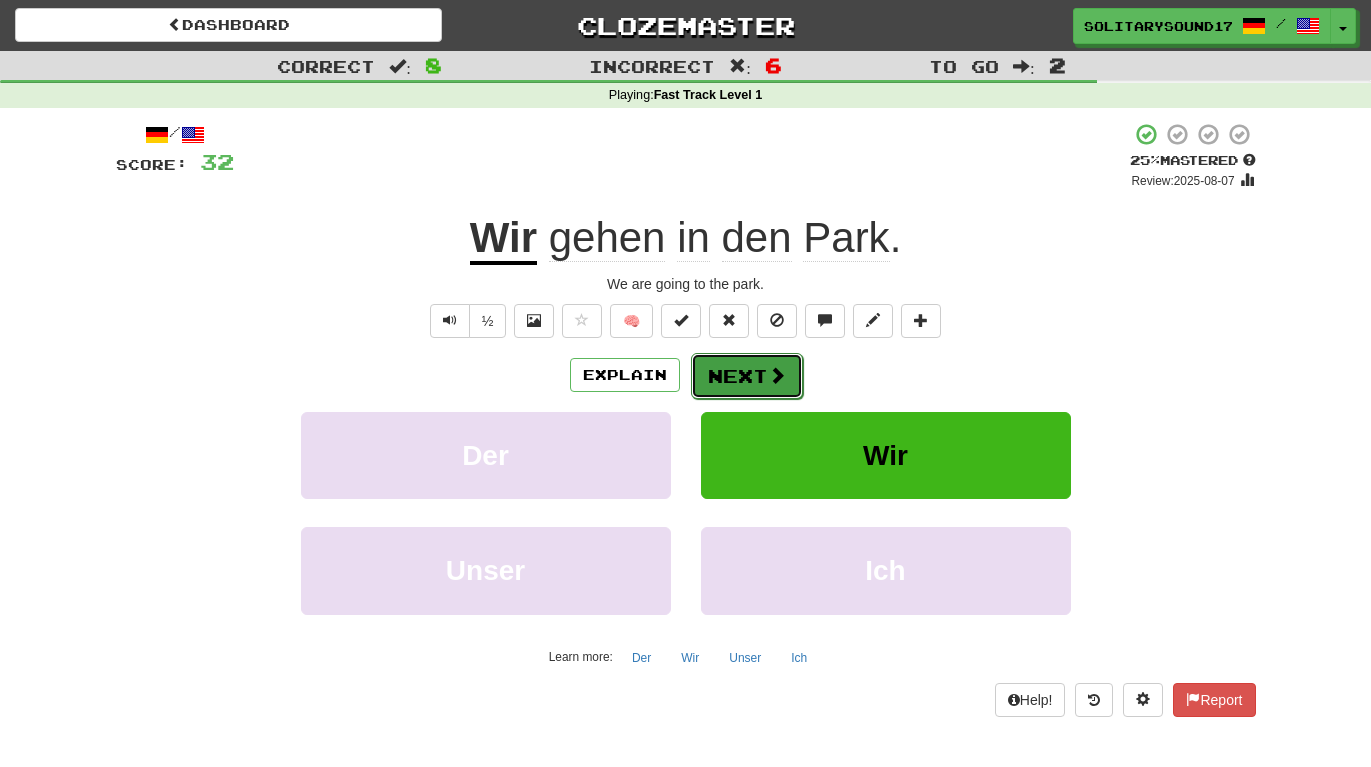 click on "Next" at bounding box center (747, 376) 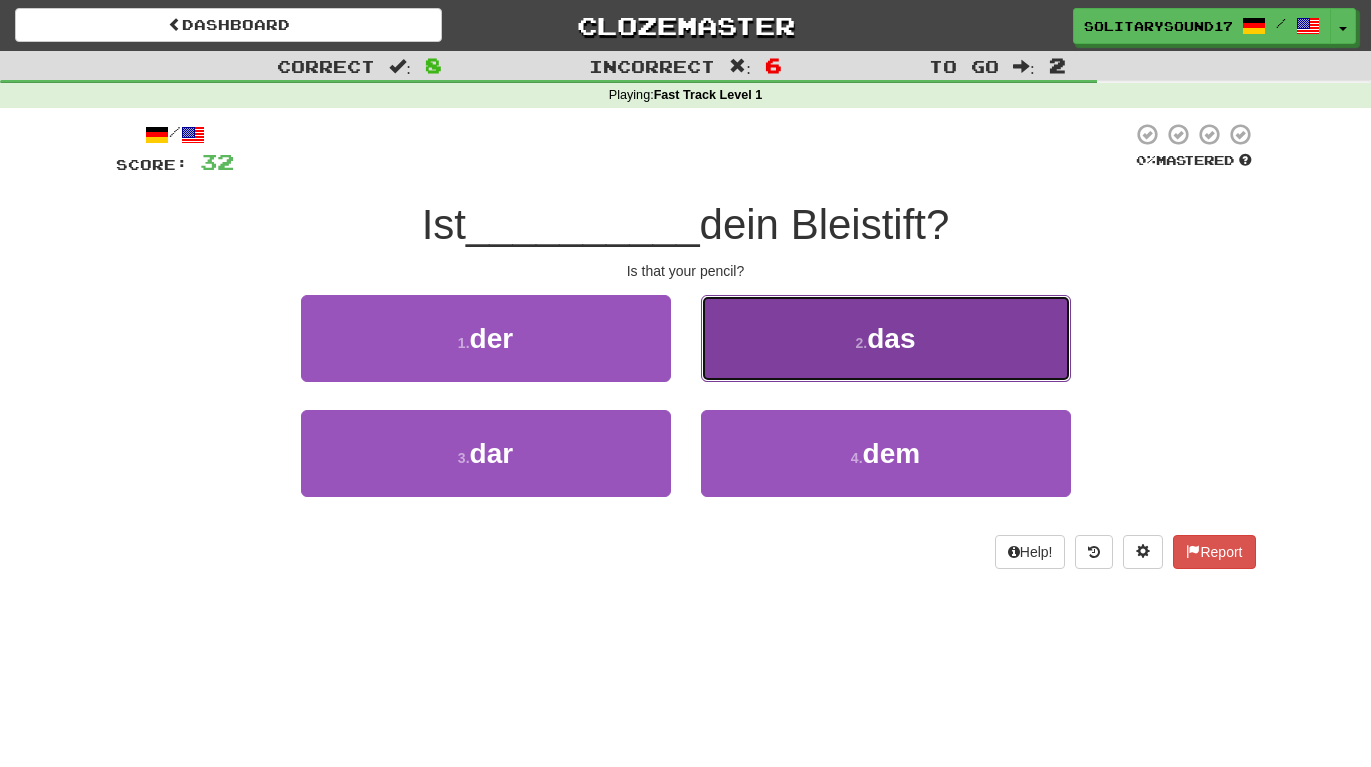 click on "das" at bounding box center (891, 338) 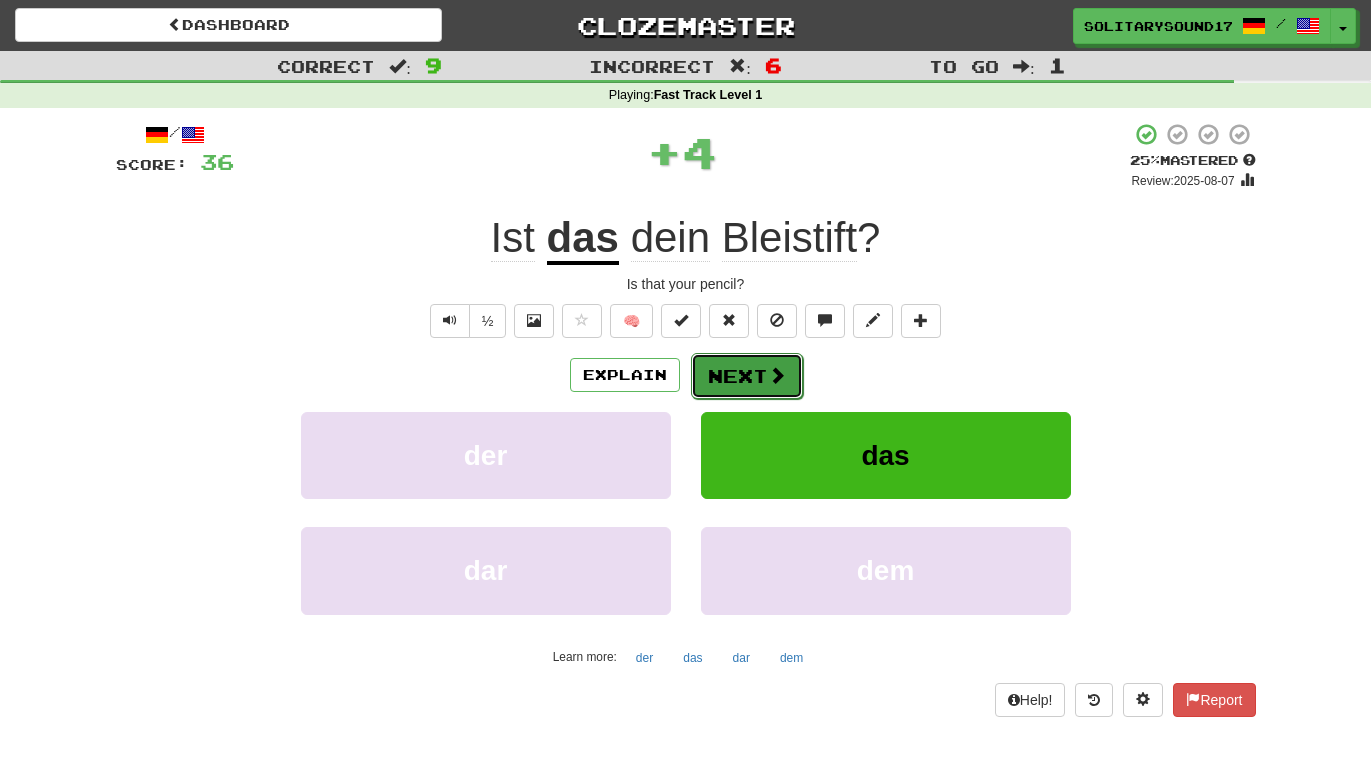 click on "Next" at bounding box center [747, 376] 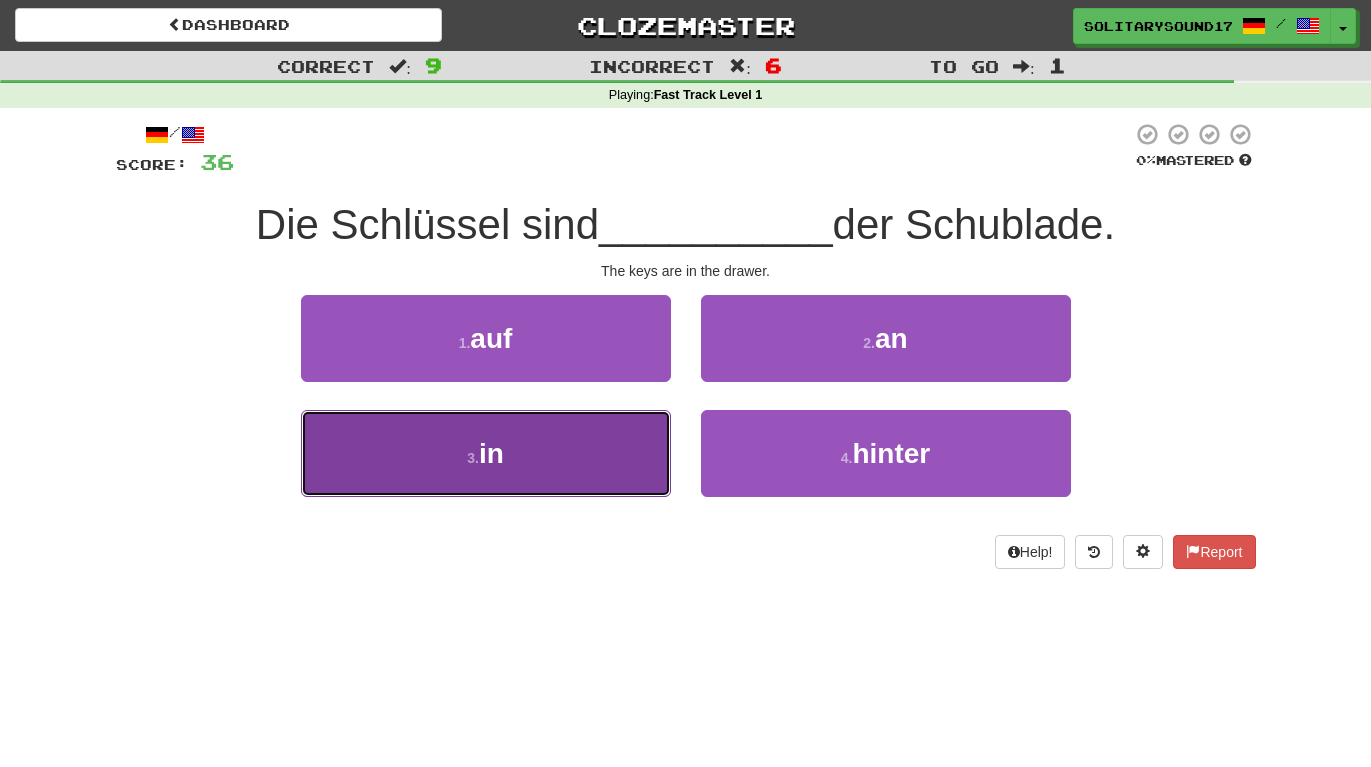 click on "3 .  in" at bounding box center (486, 453) 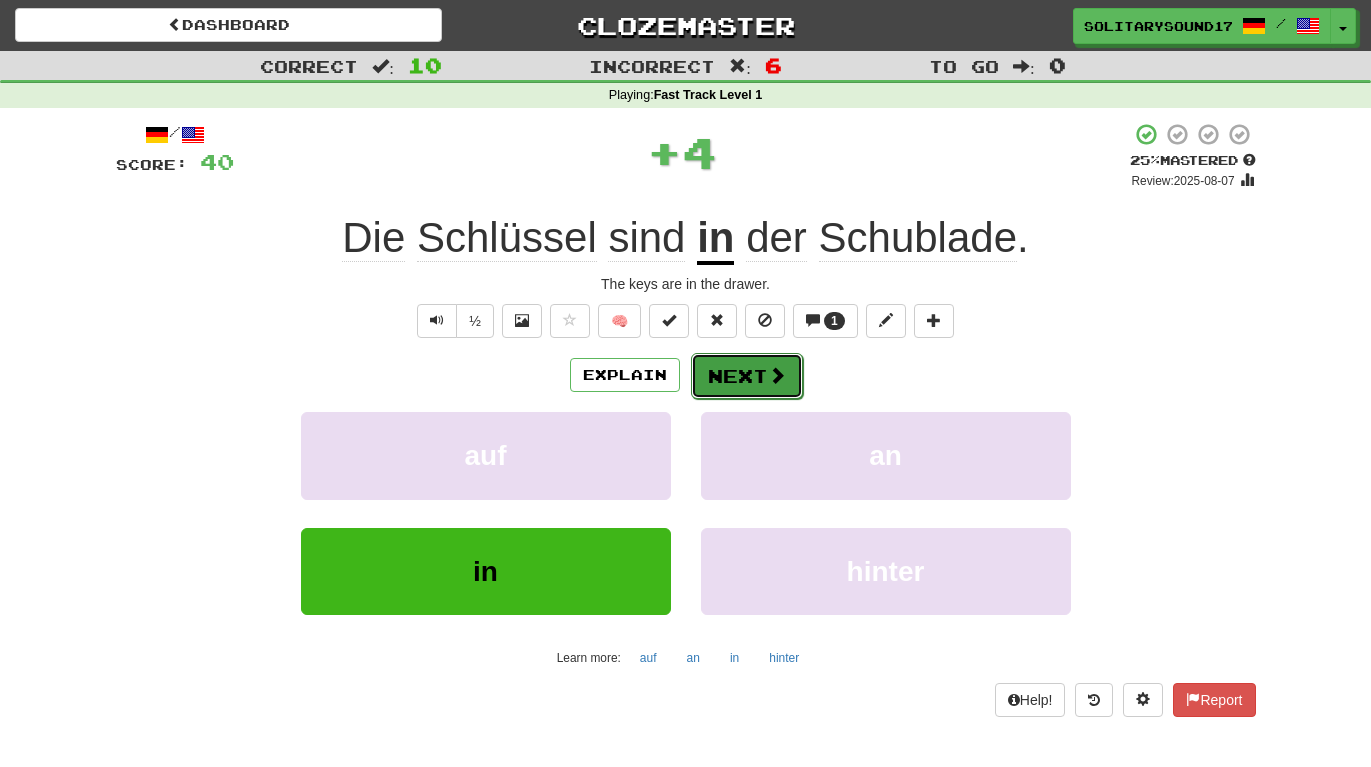 click on "Next" at bounding box center (747, 376) 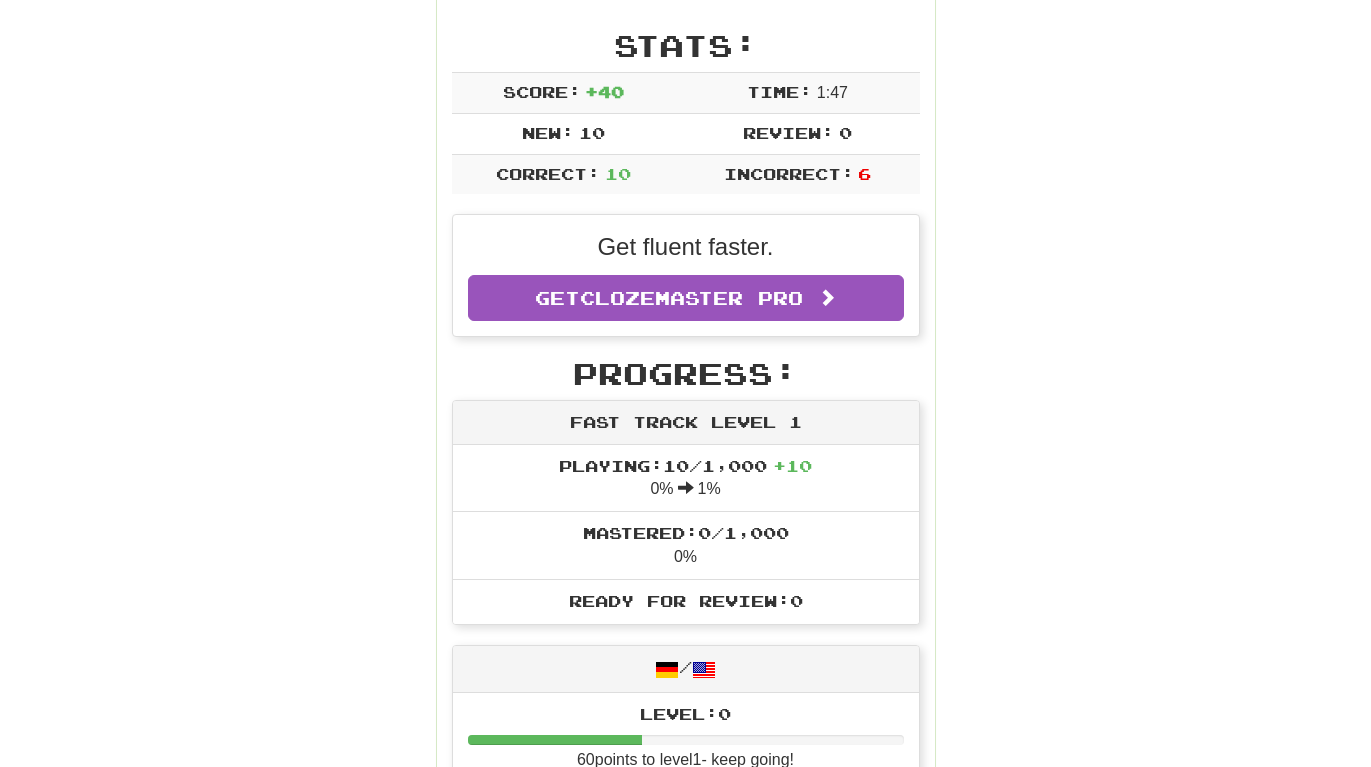 scroll, scrollTop: 0, scrollLeft: 0, axis: both 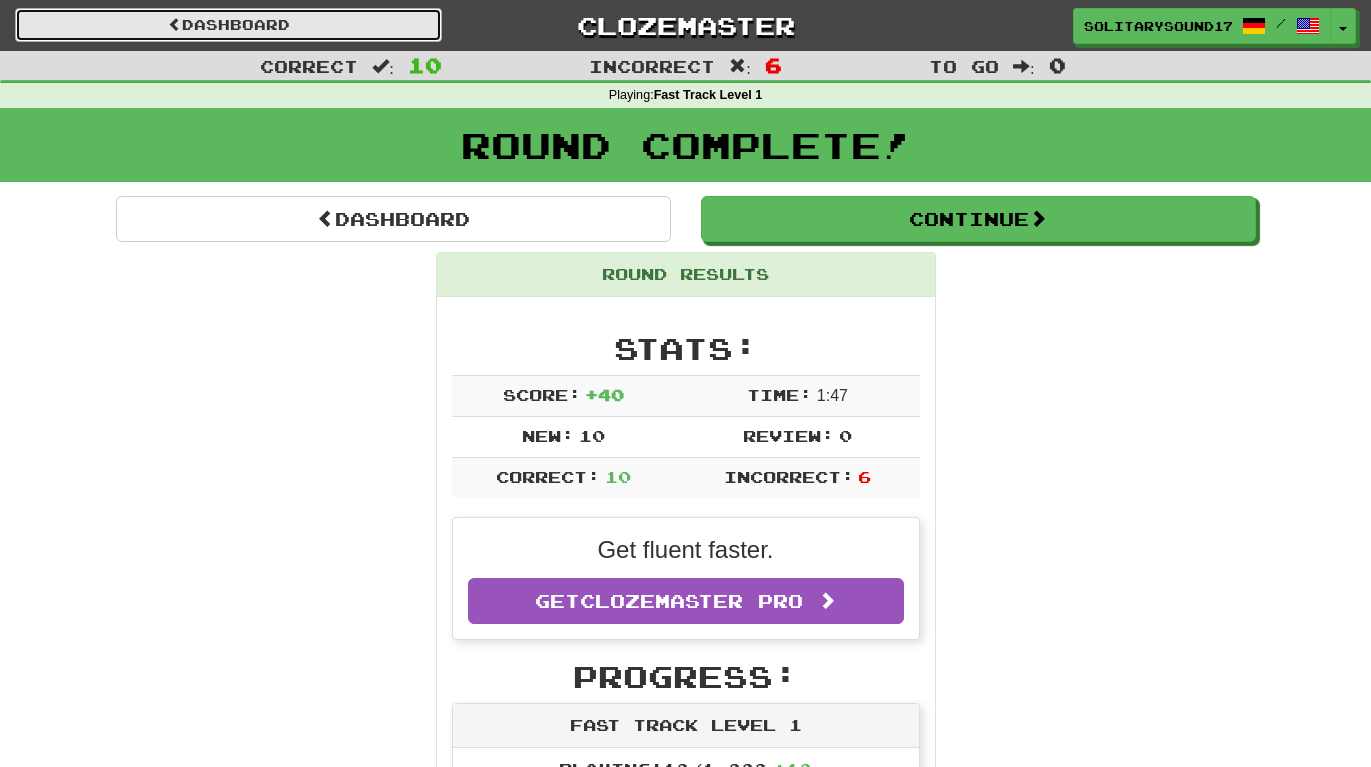 click on "Dashboard" at bounding box center (228, 25) 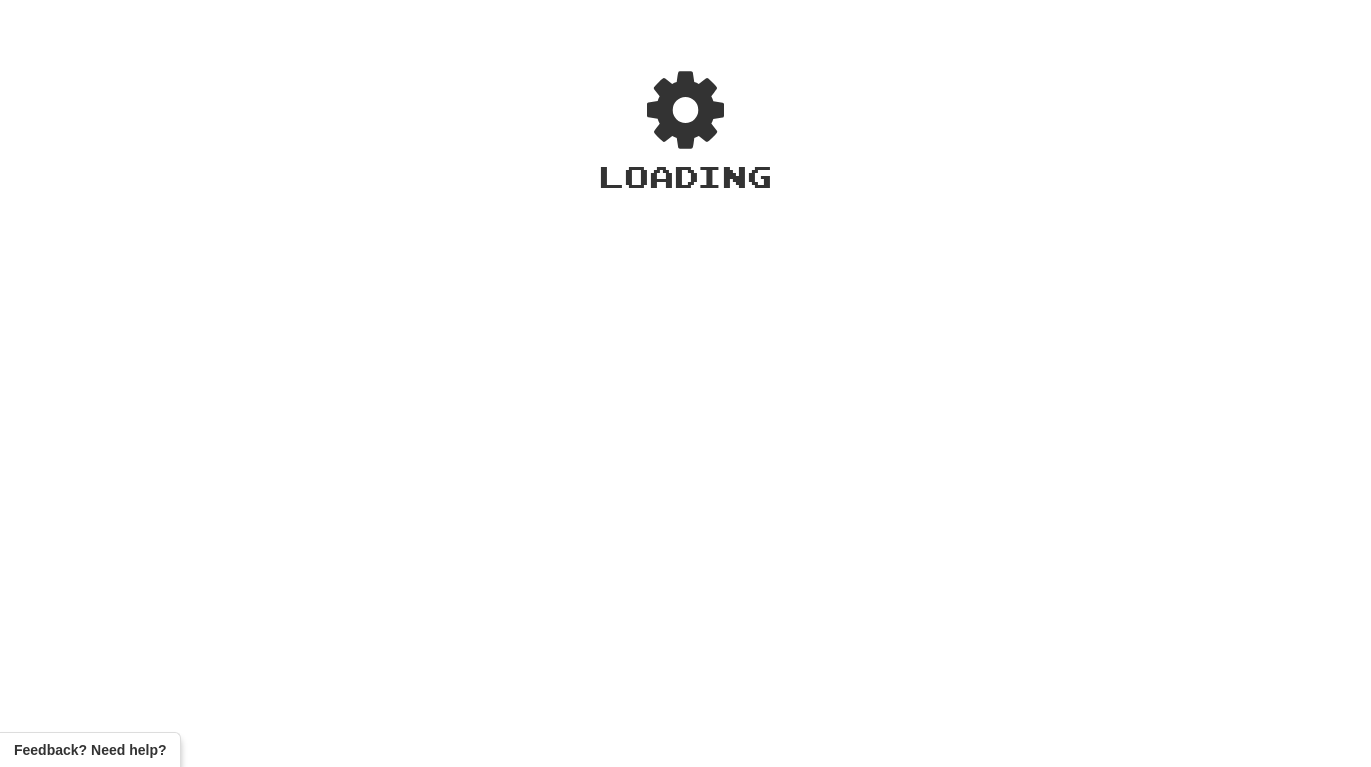 scroll, scrollTop: 0, scrollLeft: 0, axis: both 